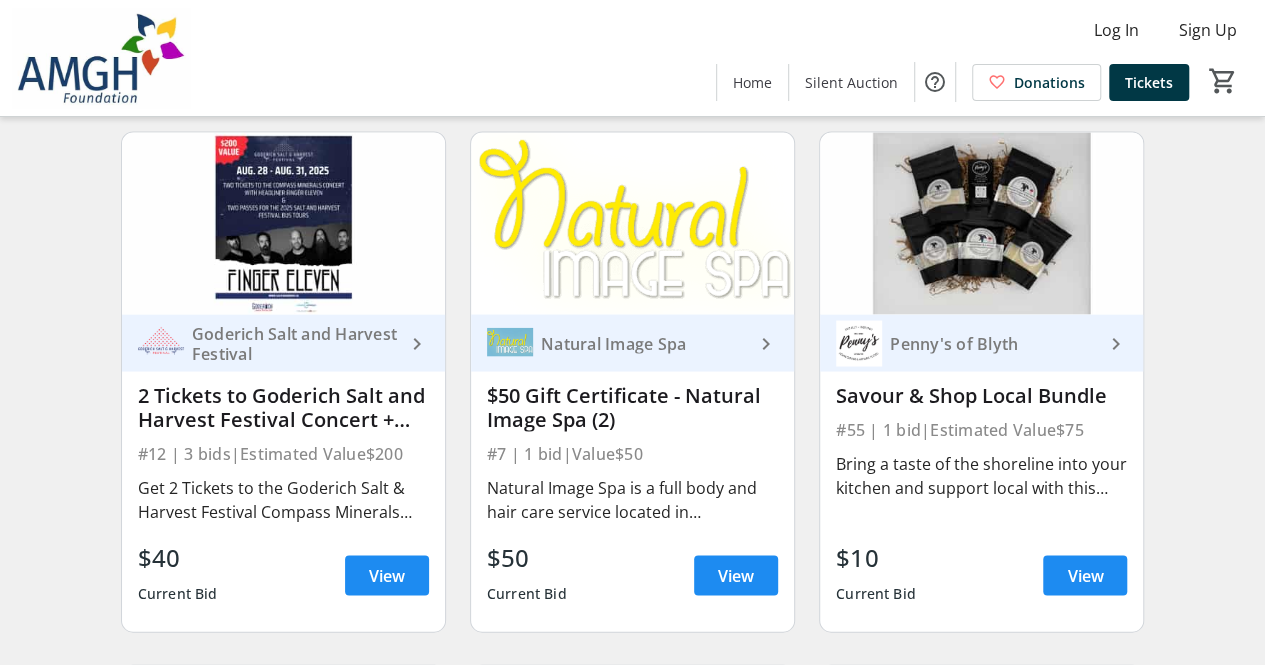 scroll, scrollTop: 1761, scrollLeft: 0, axis: vertical 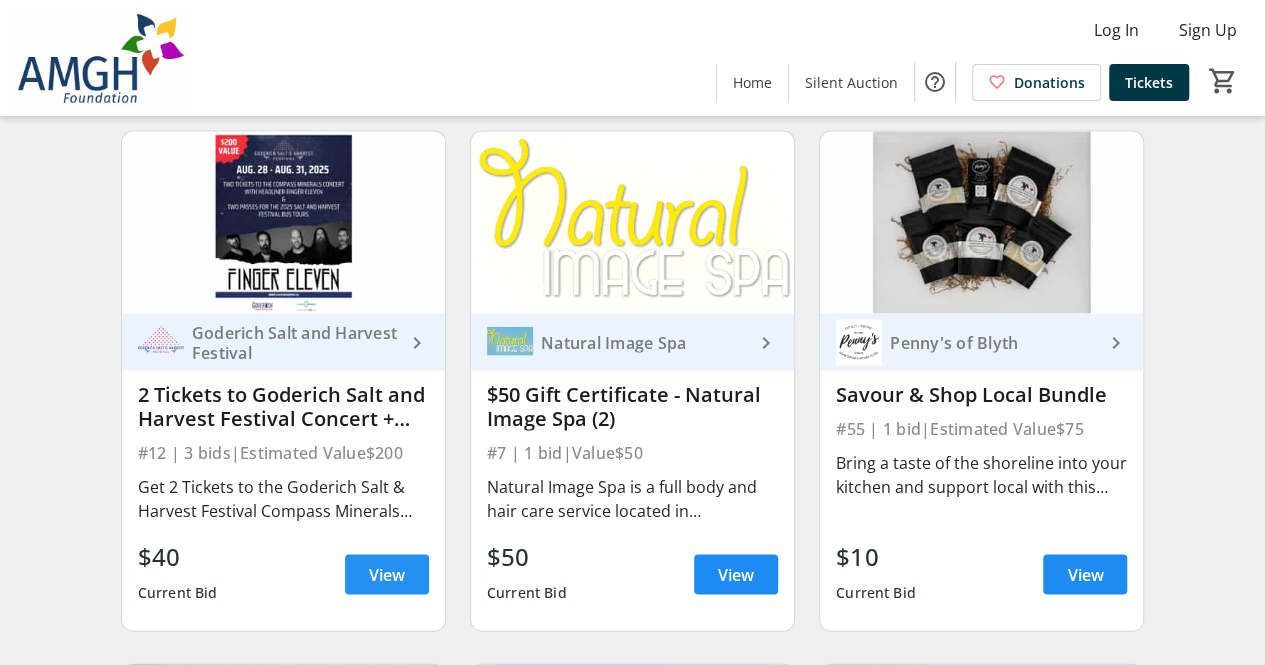 click at bounding box center (387, 574) 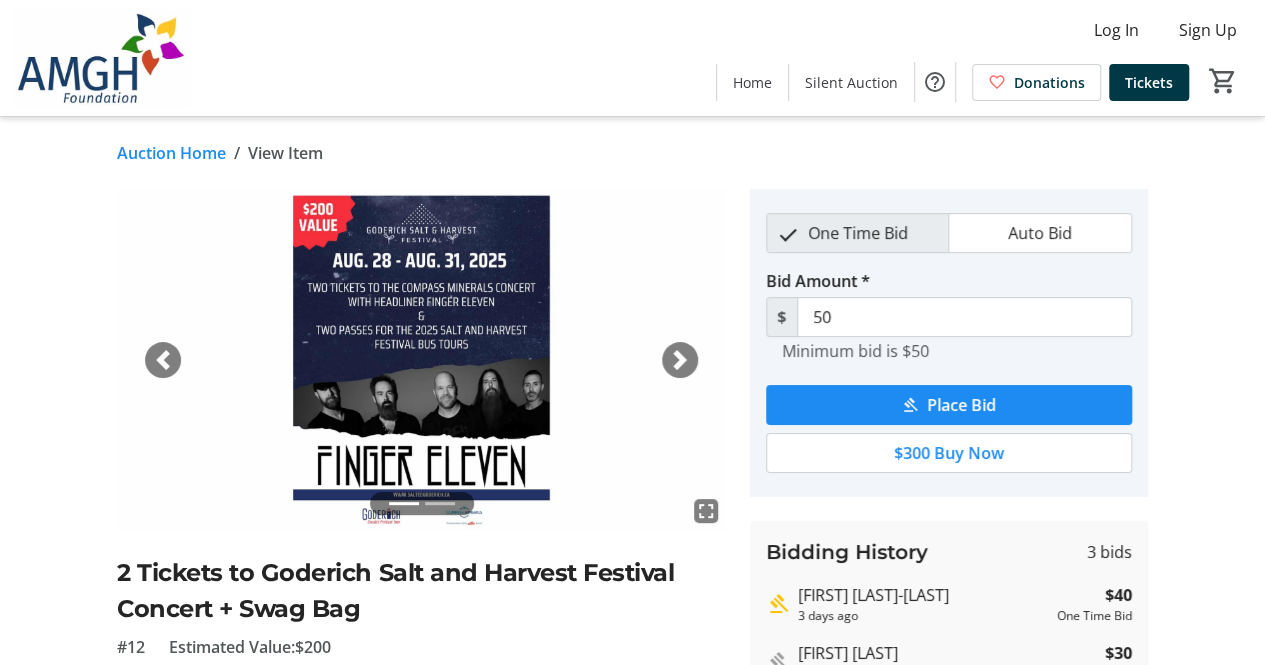 scroll, scrollTop: 1, scrollLeft: 0, axis: vertical 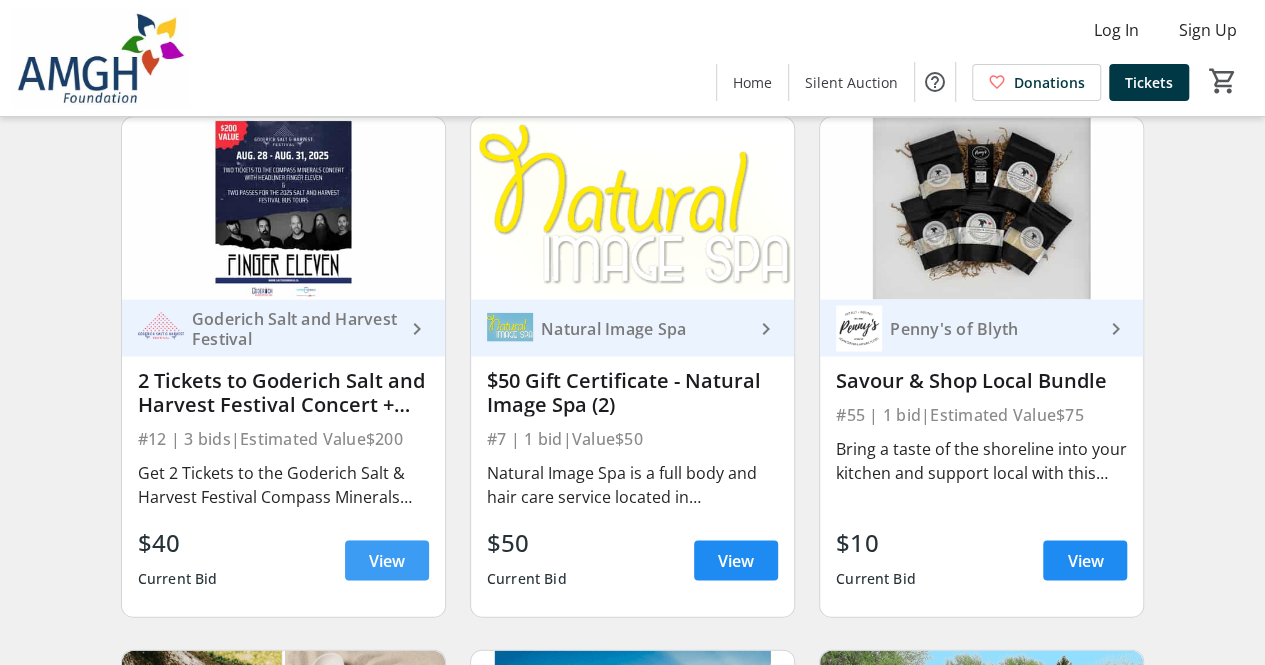click on "View" at bounding box center (387, 560) 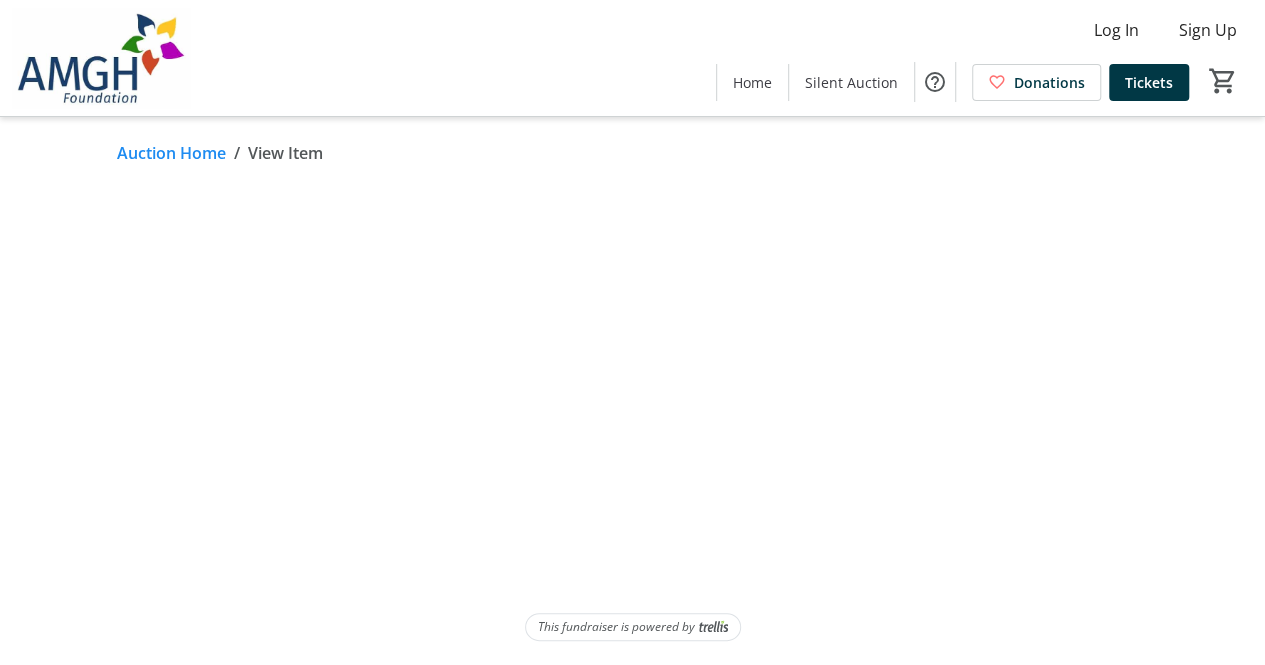 scroll, scrollTop: 0, scrollLeft: 0, axis: both 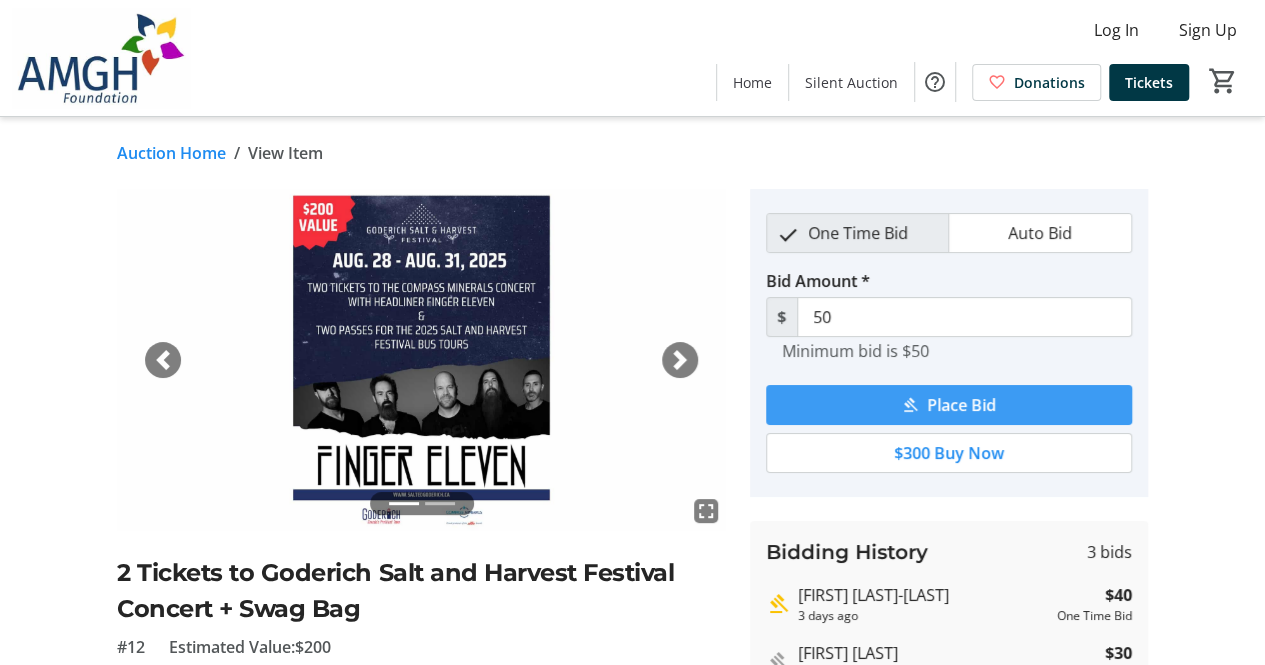 click on "Place Bid" 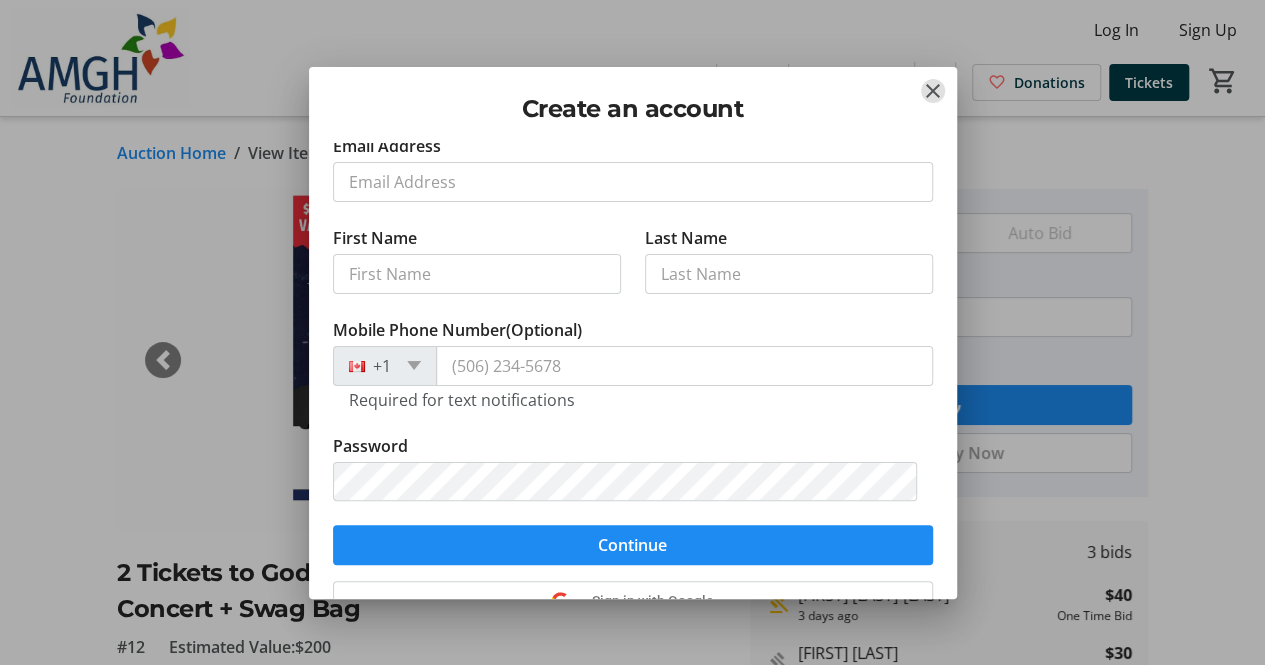 scroll, scrollTop: 0, scrollLeft: 0, axis: both 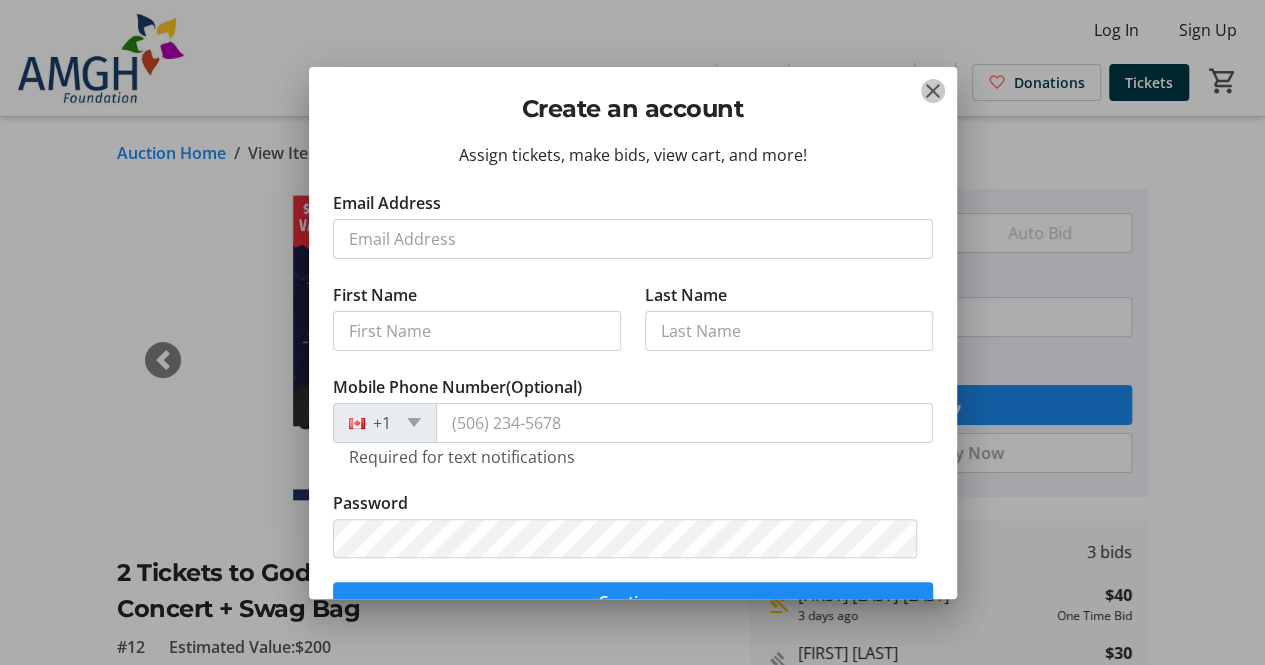 click at bounding box center [933, 91] 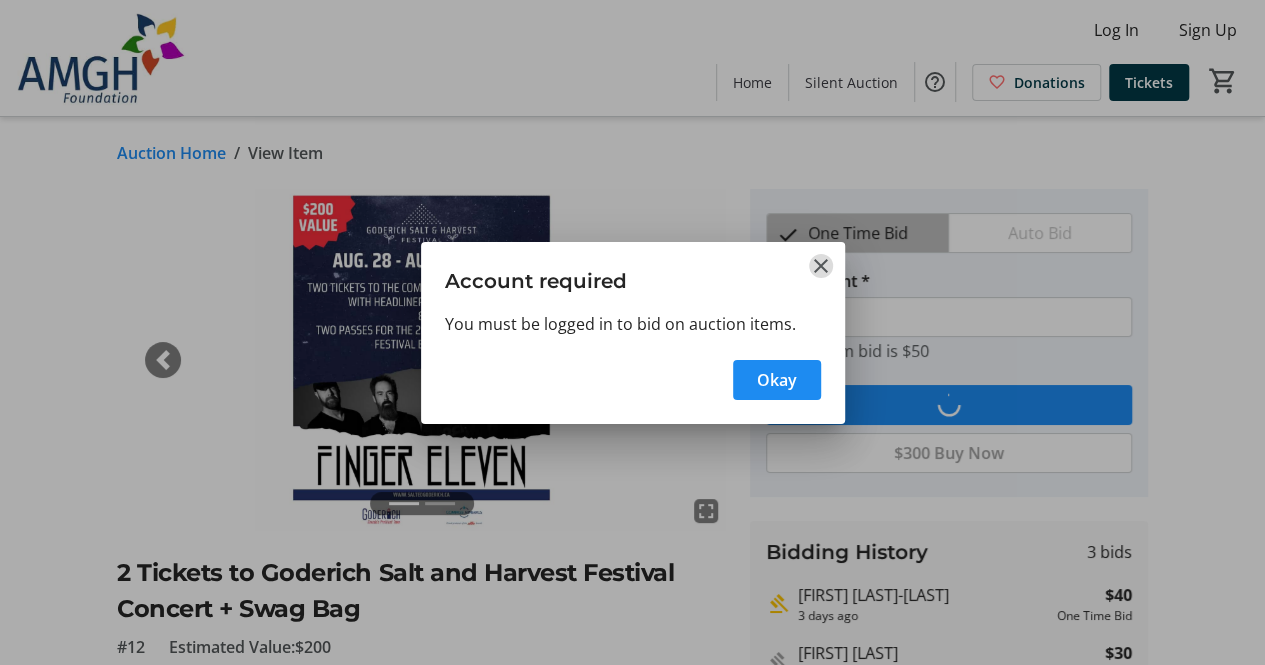click at bounding box center (821, 266) 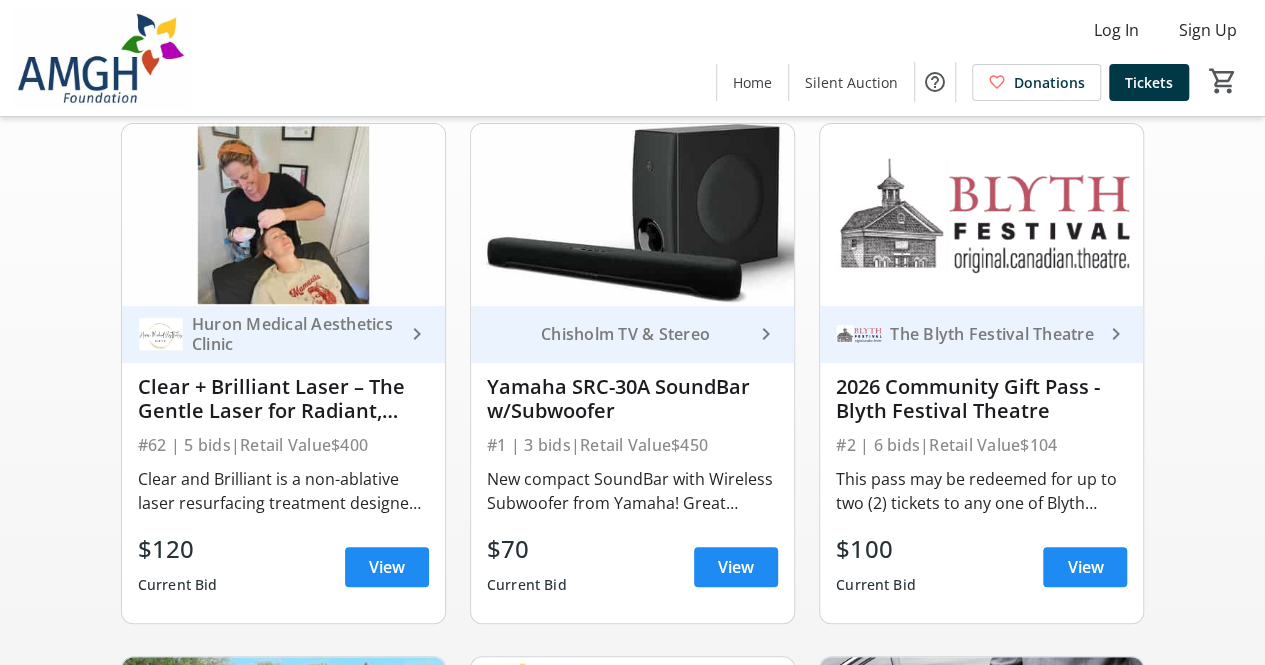scroll, scrollTop: 0, scrollLeft: 0, axis: both 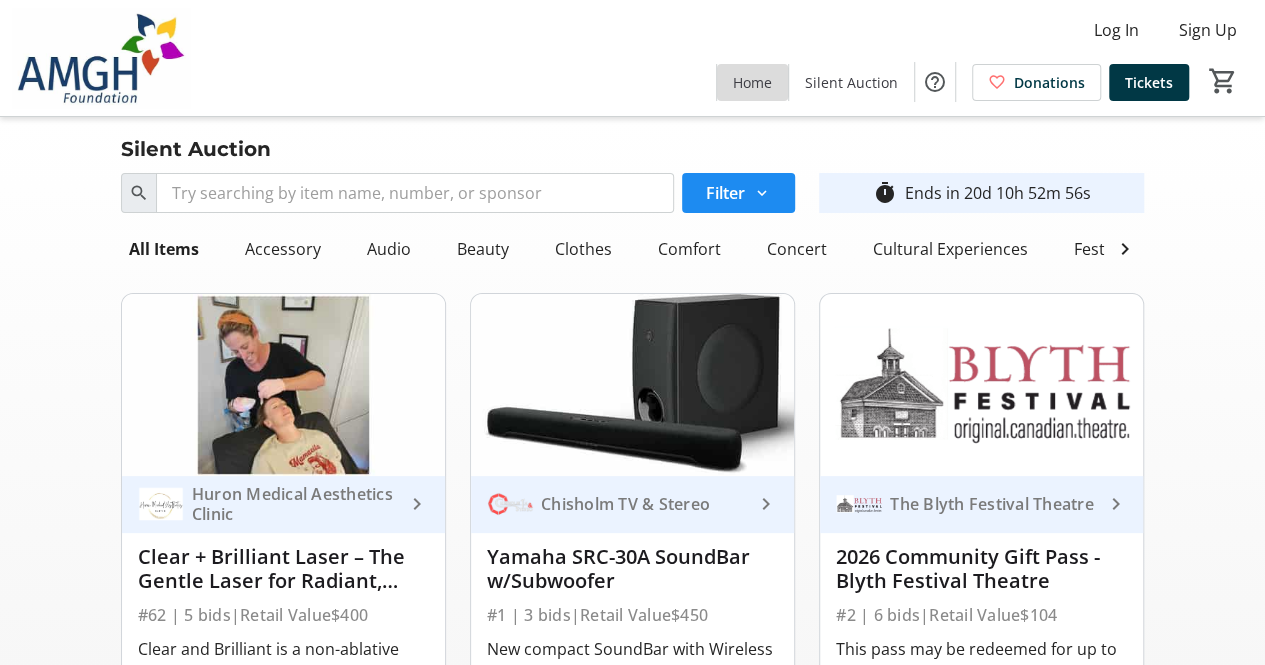 click on "Home" 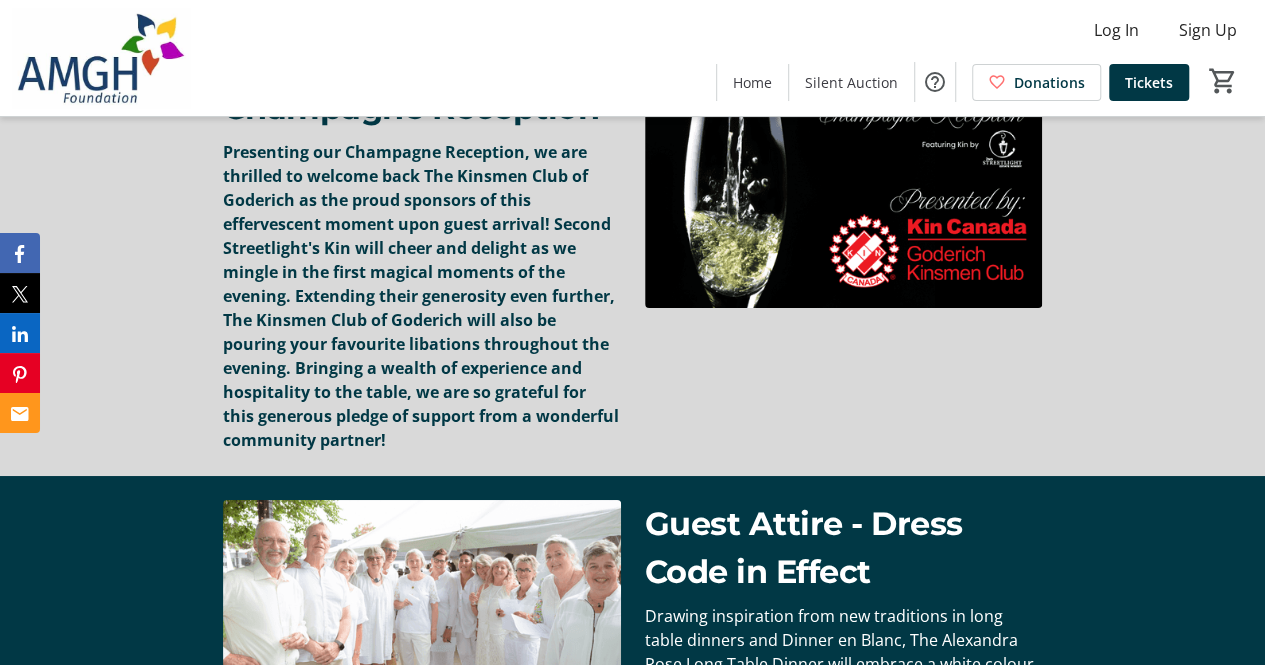scroll, scrollTop: 3448, scrollLeft: 0, axis: vertical 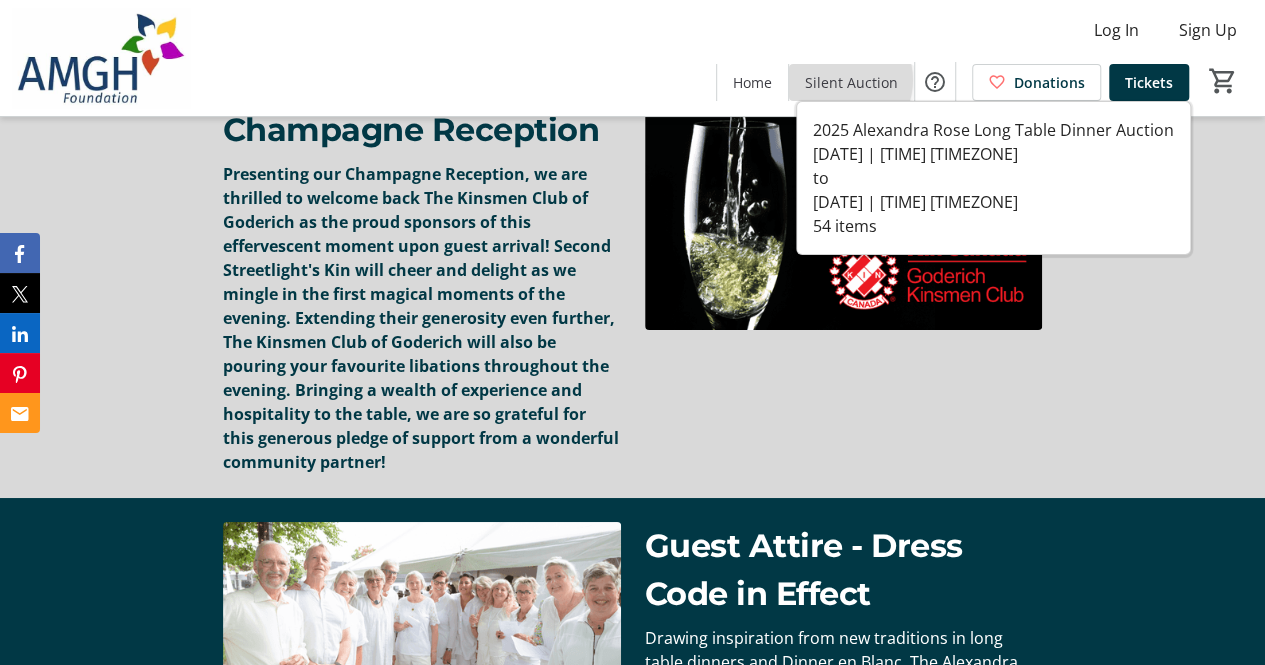 click on "Silent Auction" 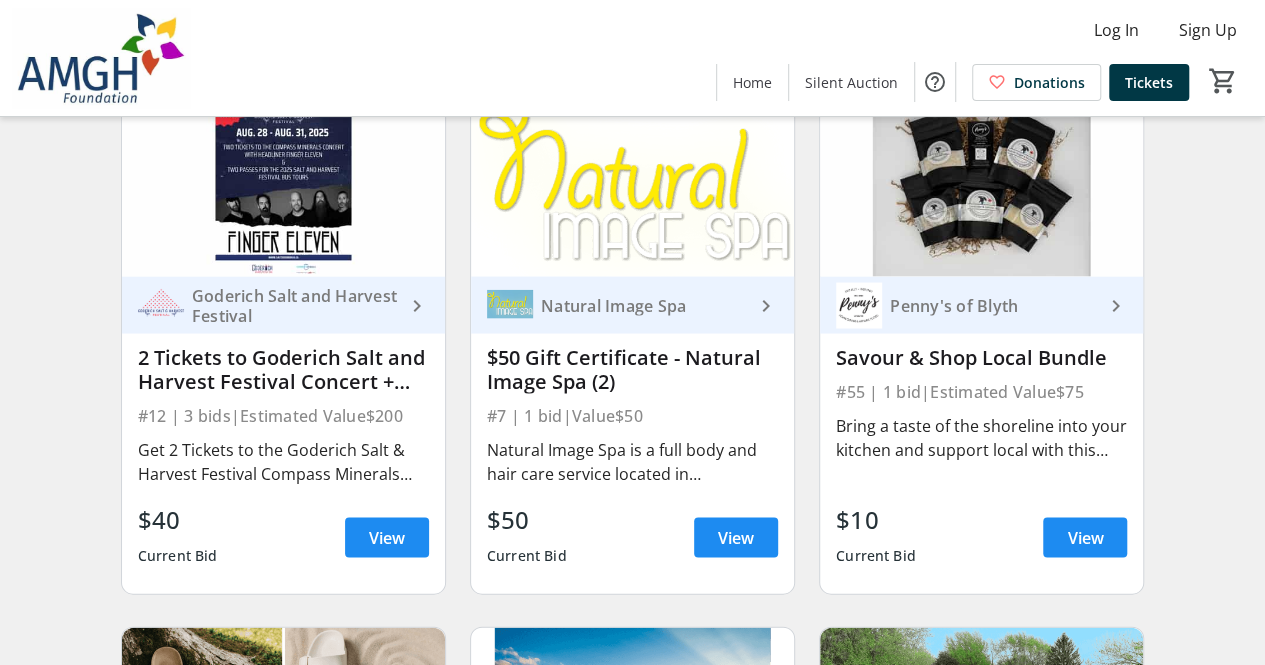 scroll, scrollTop: 1791, scrollLeft: 0, axis: vertical 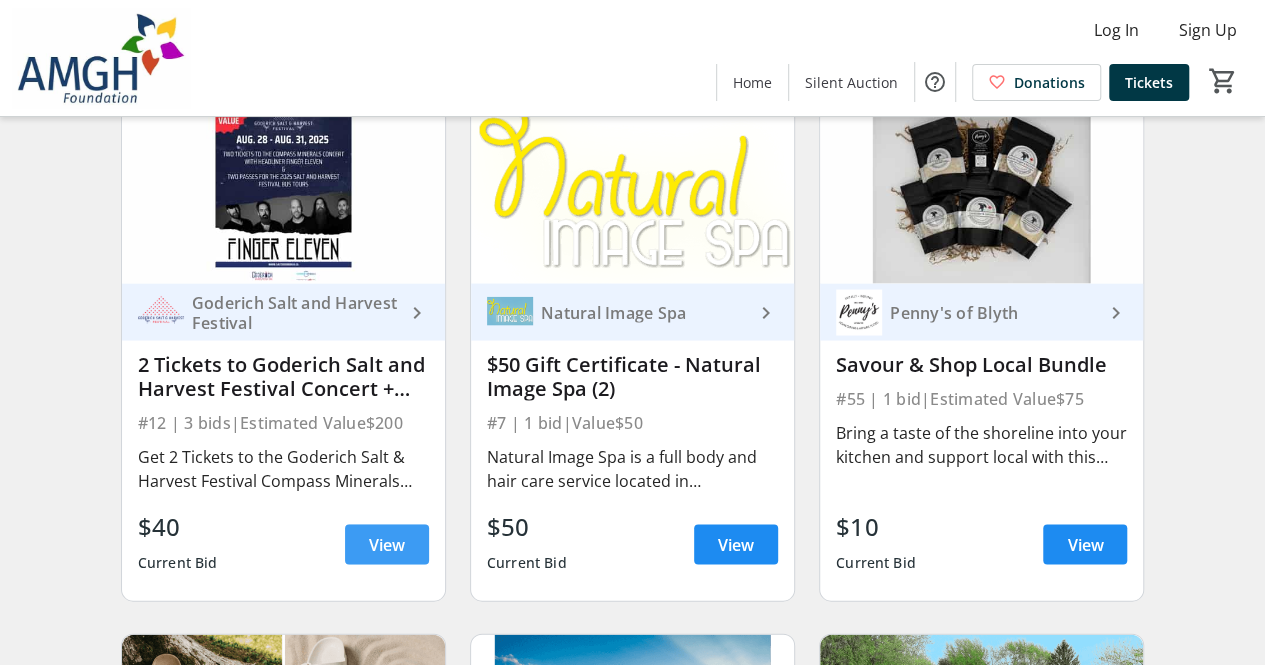 click at bounding box center [387, 544] 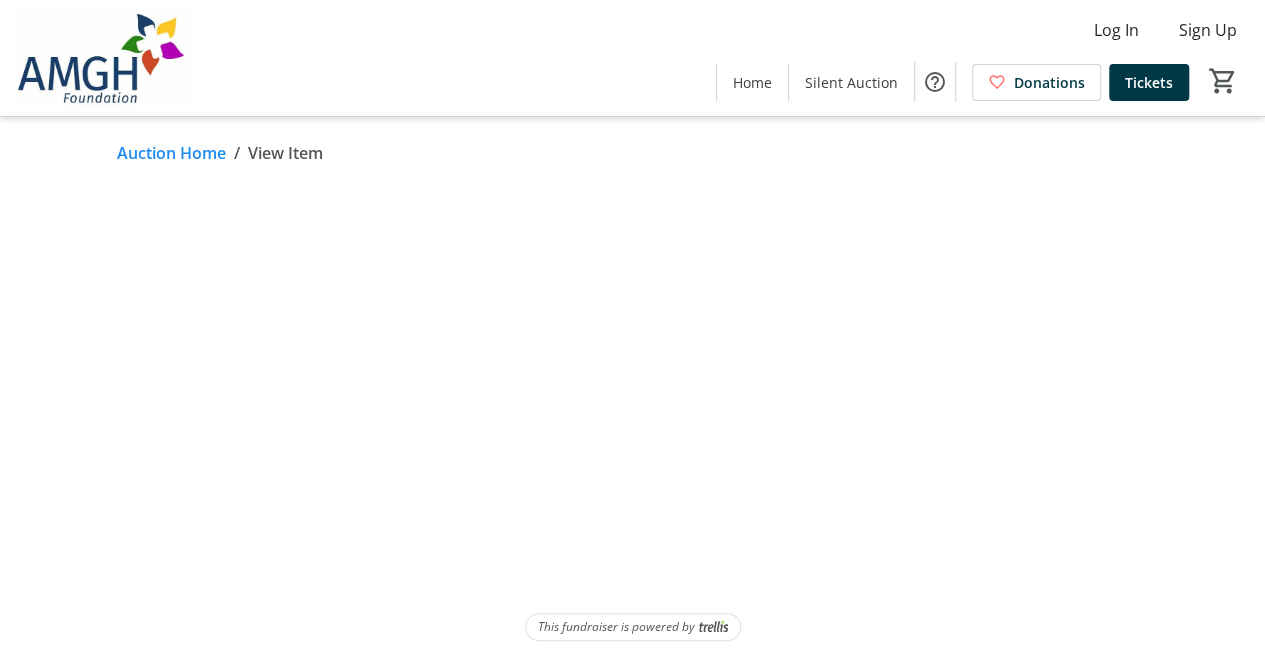 scroll, scrollTop: 0, scrollLeft: 0, axis: both 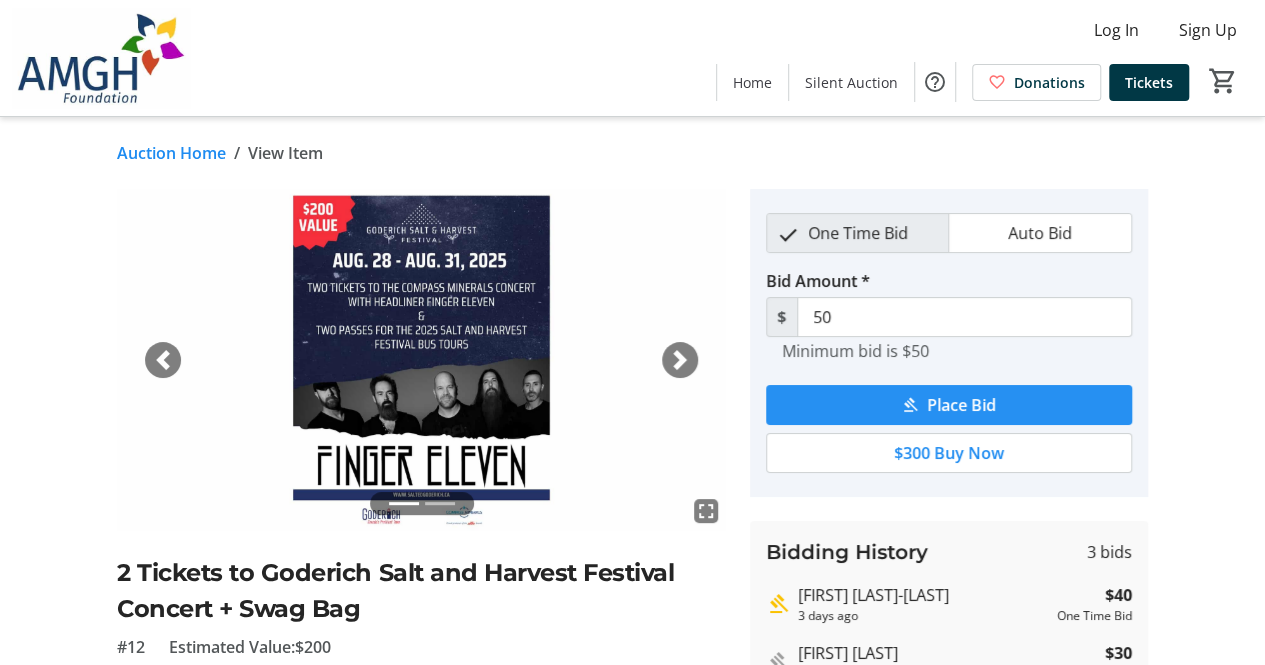 click on "Place Bid" 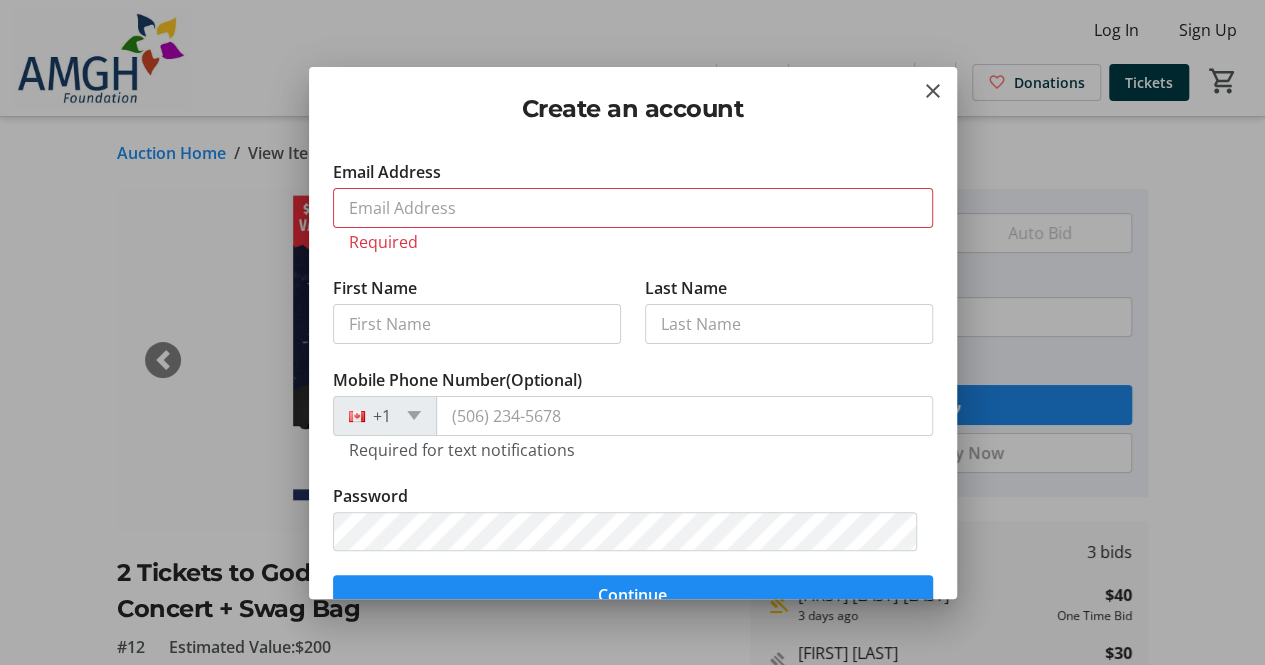 scroll, scrollTop: 0, scrollLeft: 0, axis: both 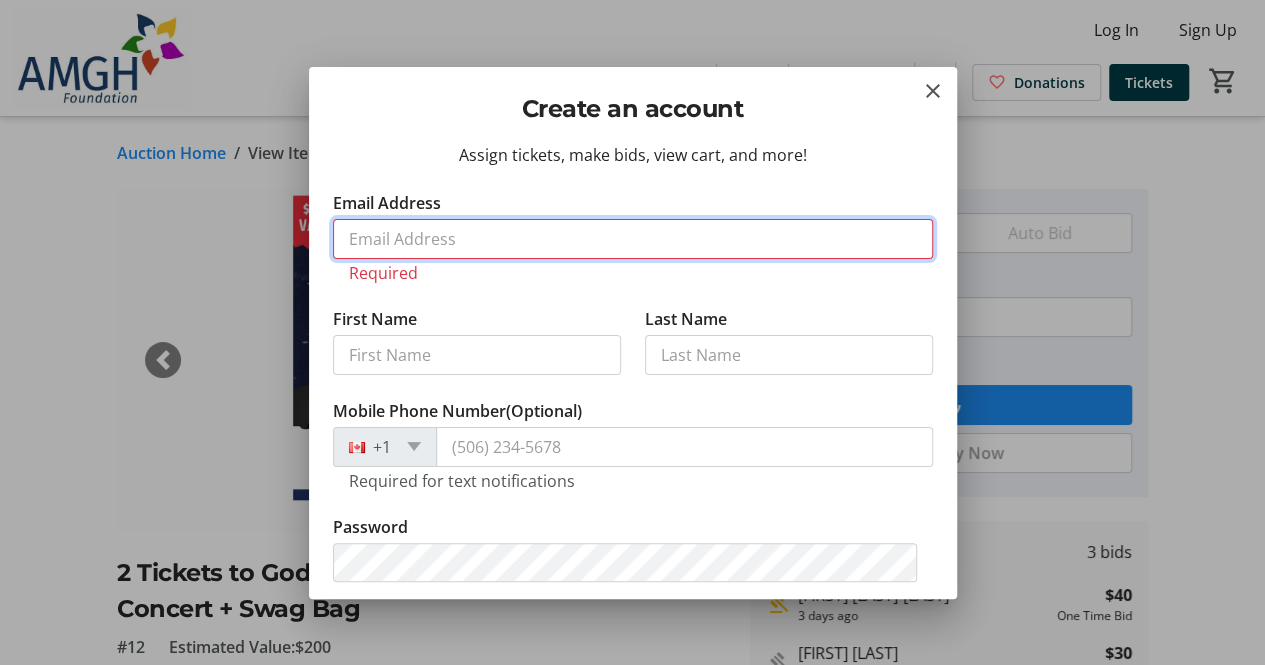 click on "Email Address" at bounding box center [633, 239] 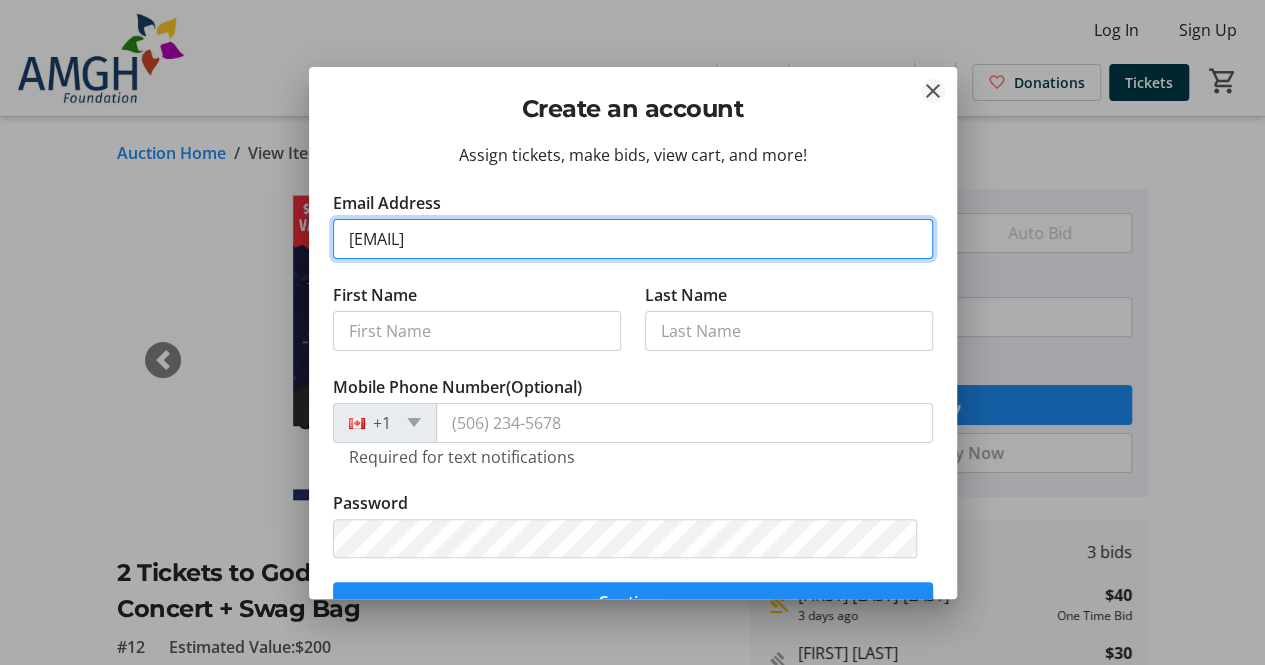 type on "[EMAIL]" 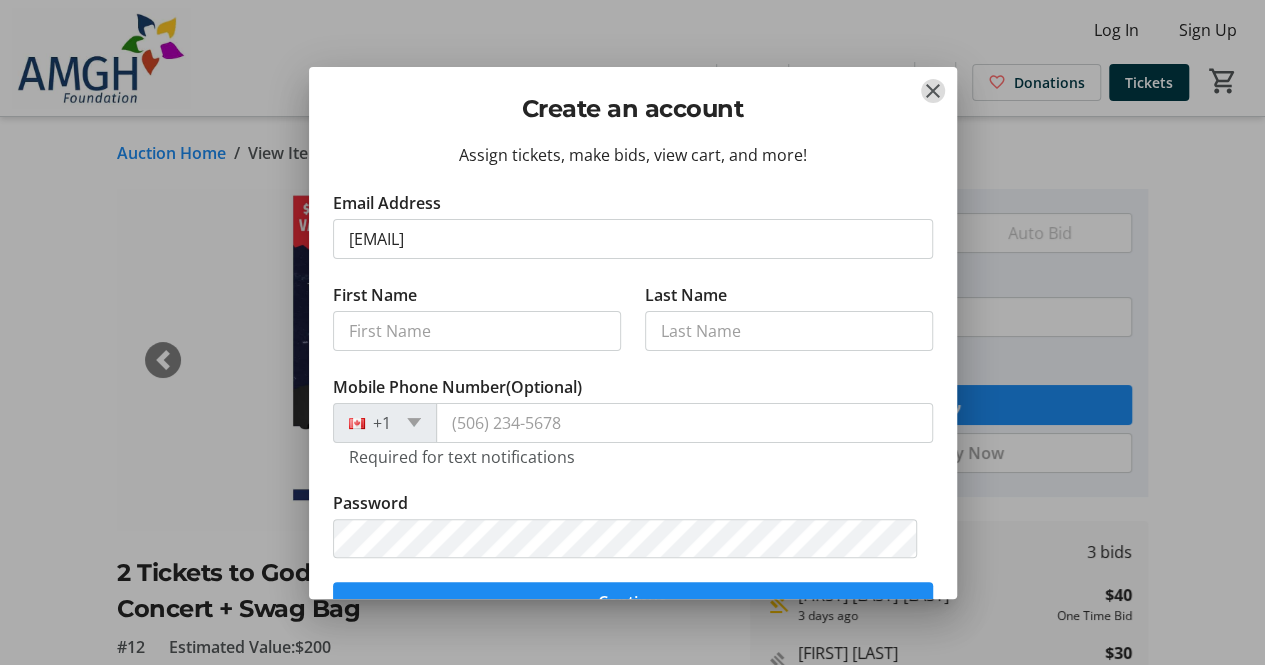 click at bounding box center [933, 91] 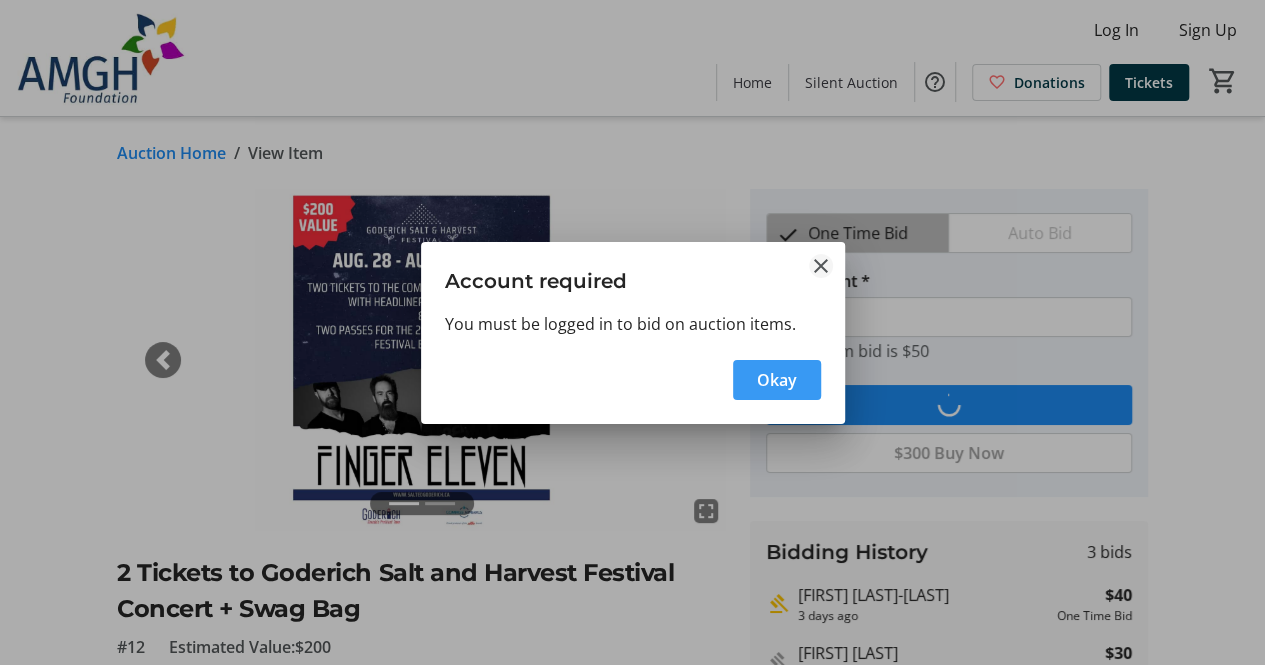 click at bounding box center (821, 266) 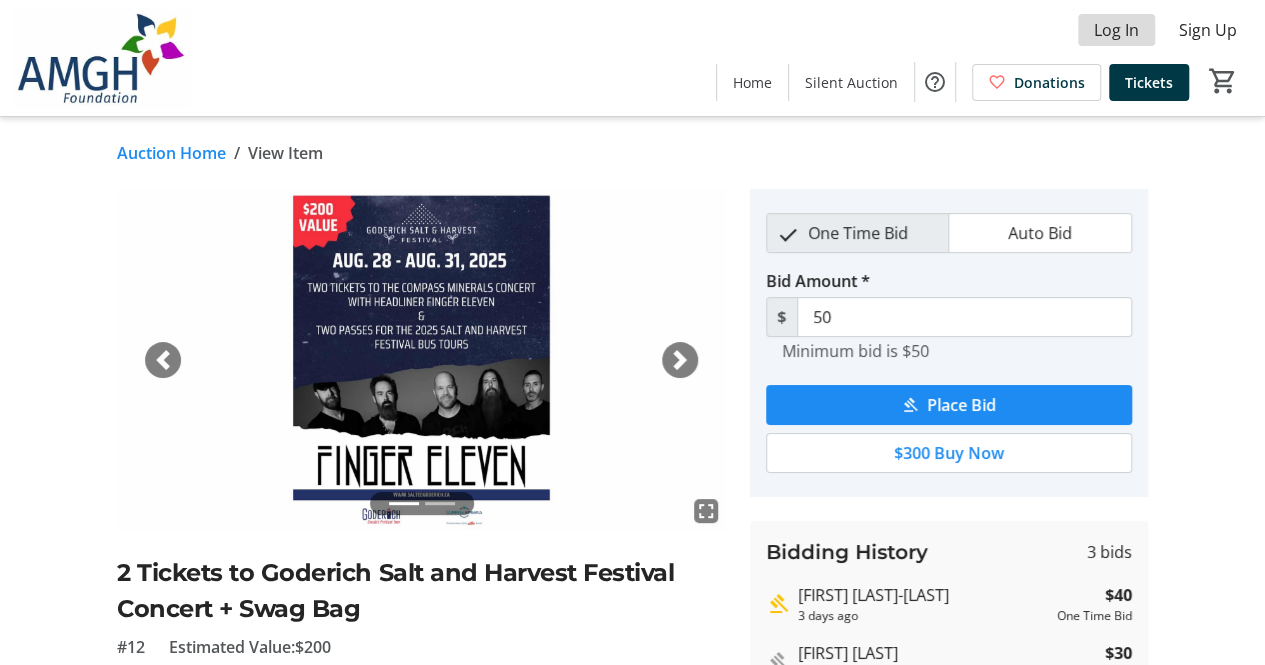 click on "Log In" 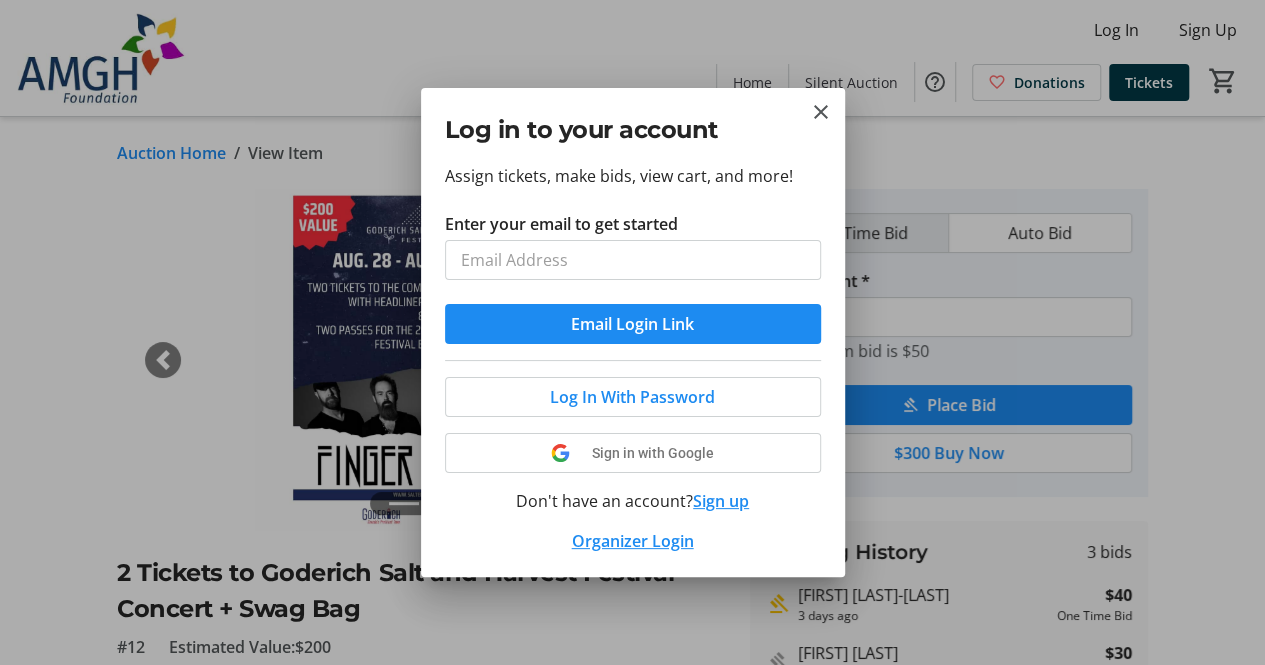 click on "Enter your email to get started" at bounding box center (633, 260) 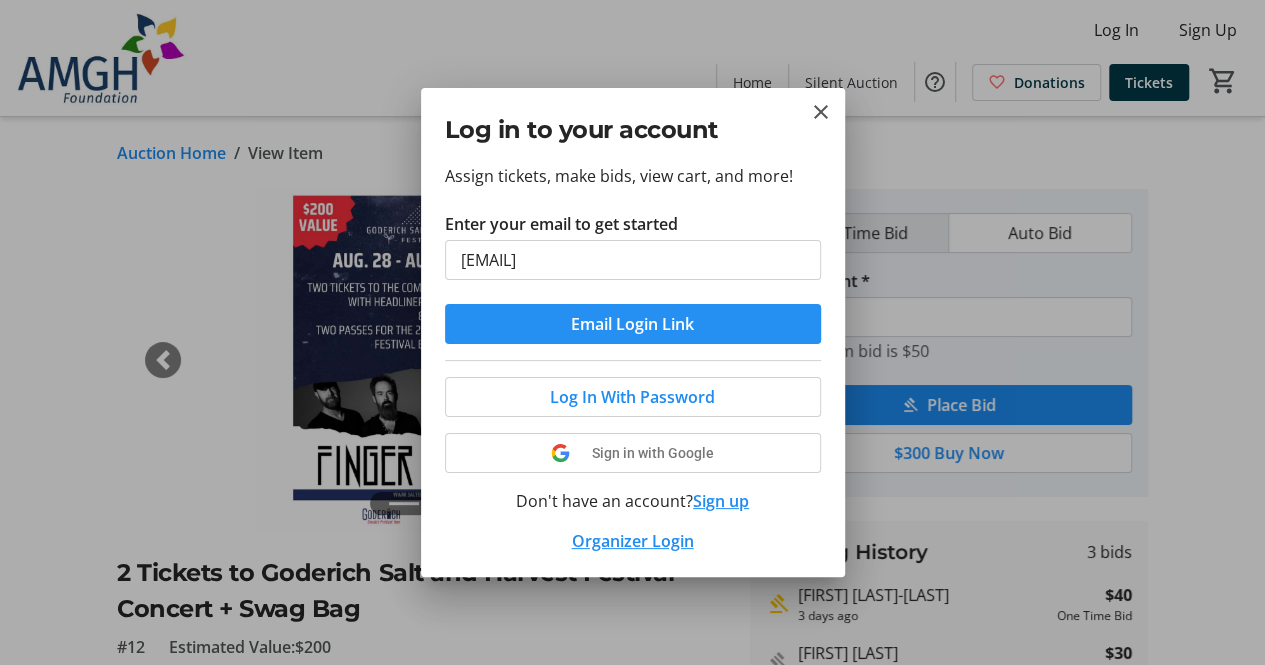 type on "[EMAIL]" 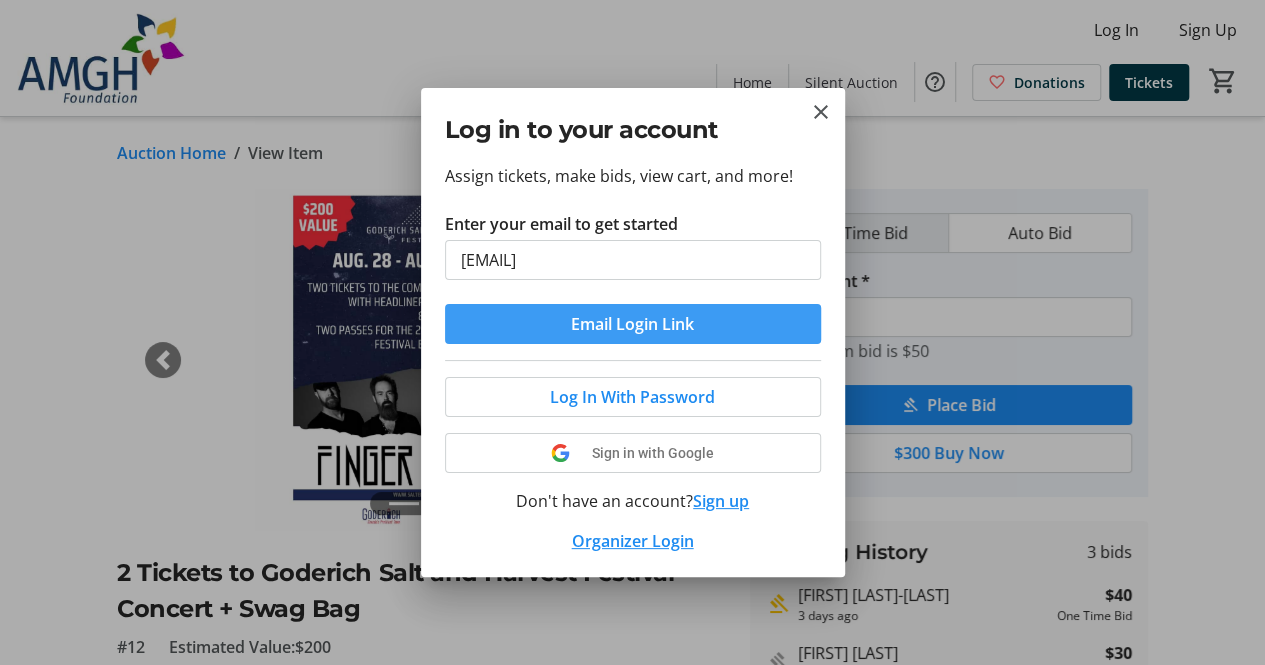 click on "Email Login Link" at bounding box center [632, 324] 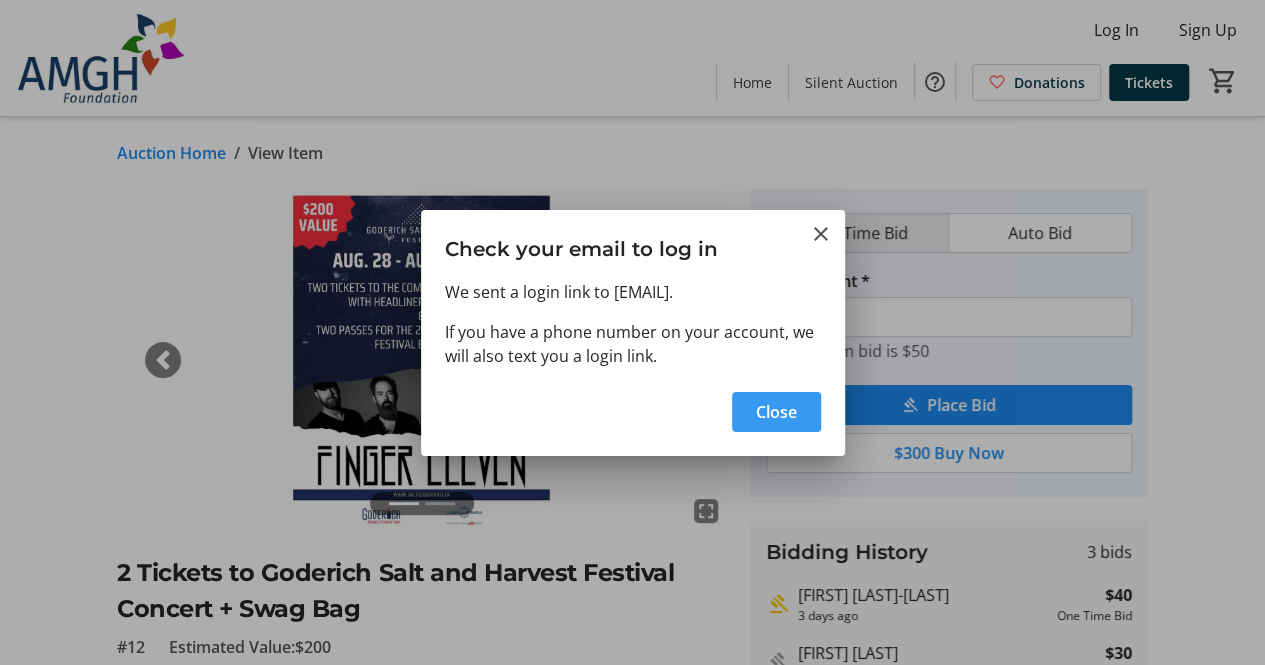 click on "Close" at bounding box center (776, 412) 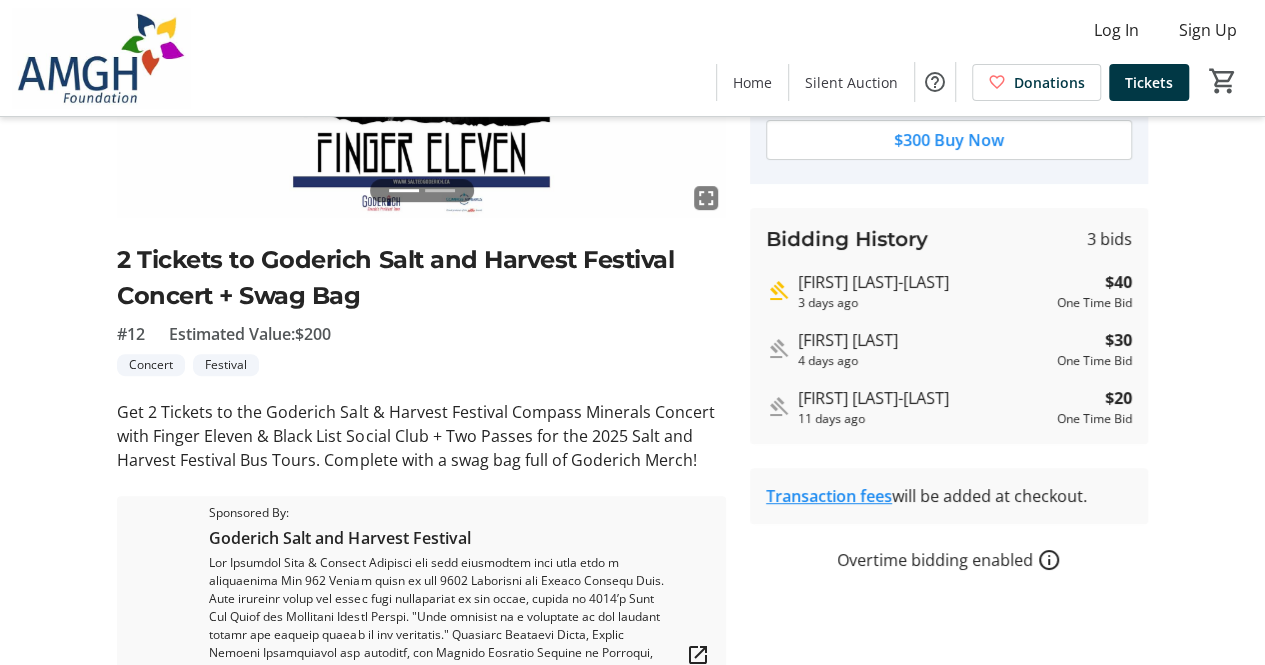 scroll, scrollTop: 0, scrollLeft: 0, axis: both 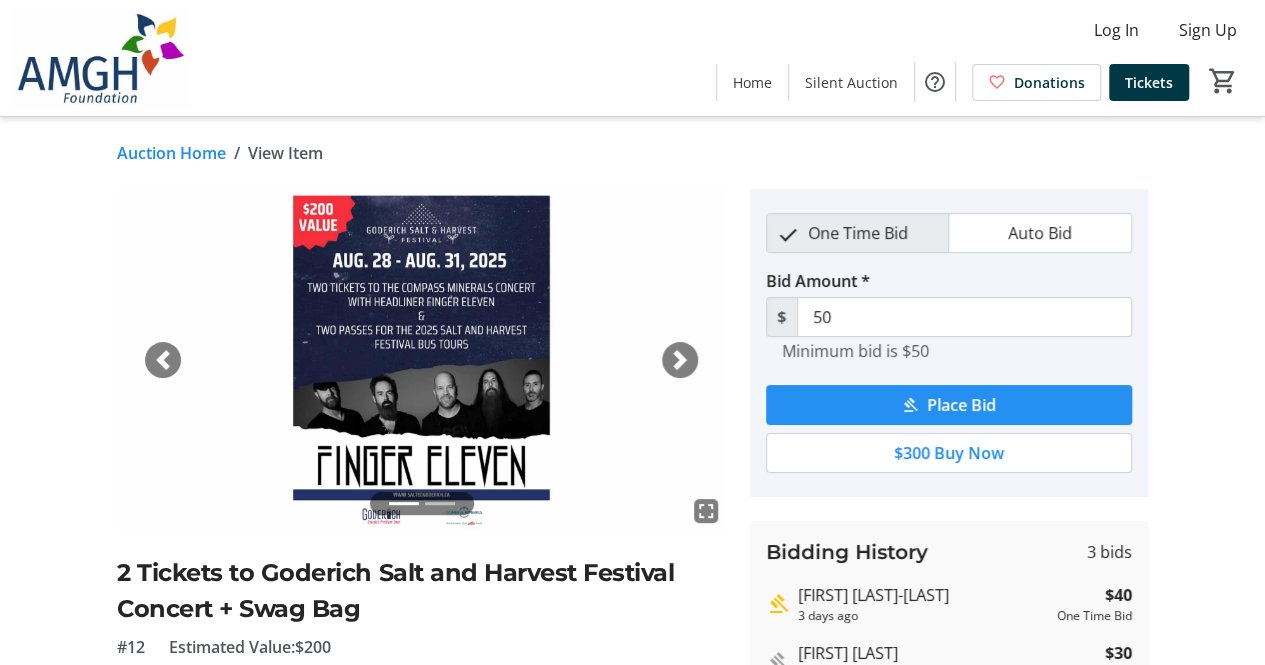 click on "Place Bid" 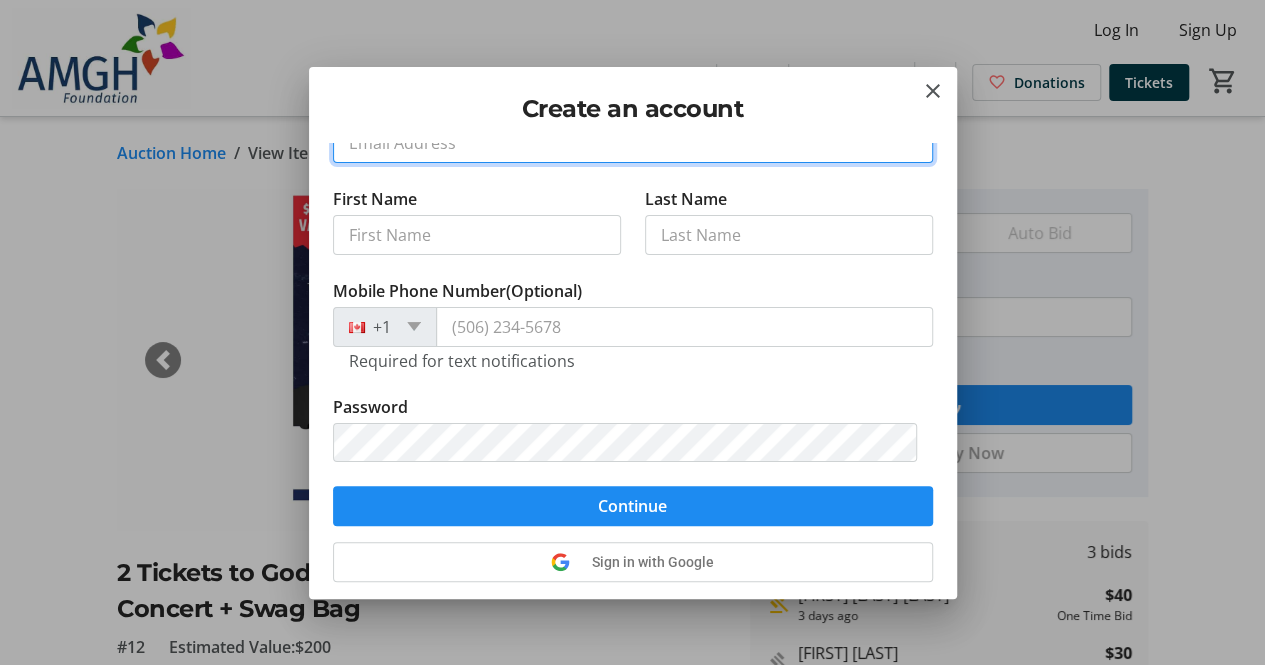 scroll, scrollTop: 0, scrollLeft: 0, axis: both 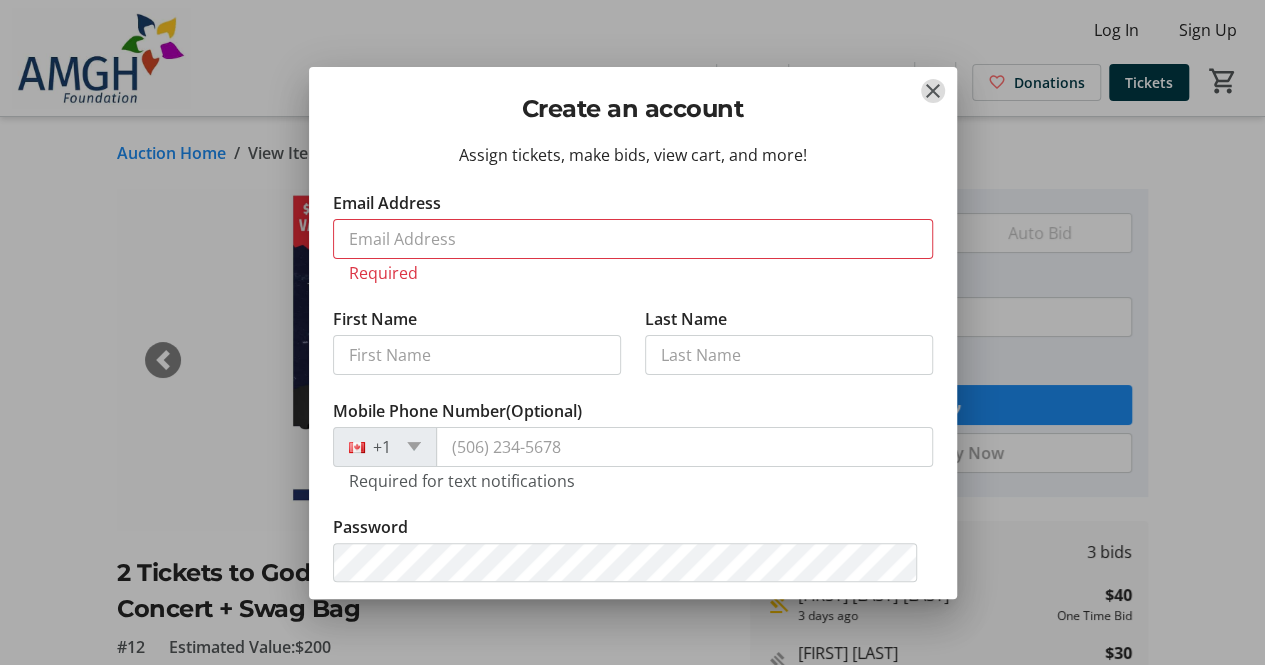 click at bounding box center (933, 91) 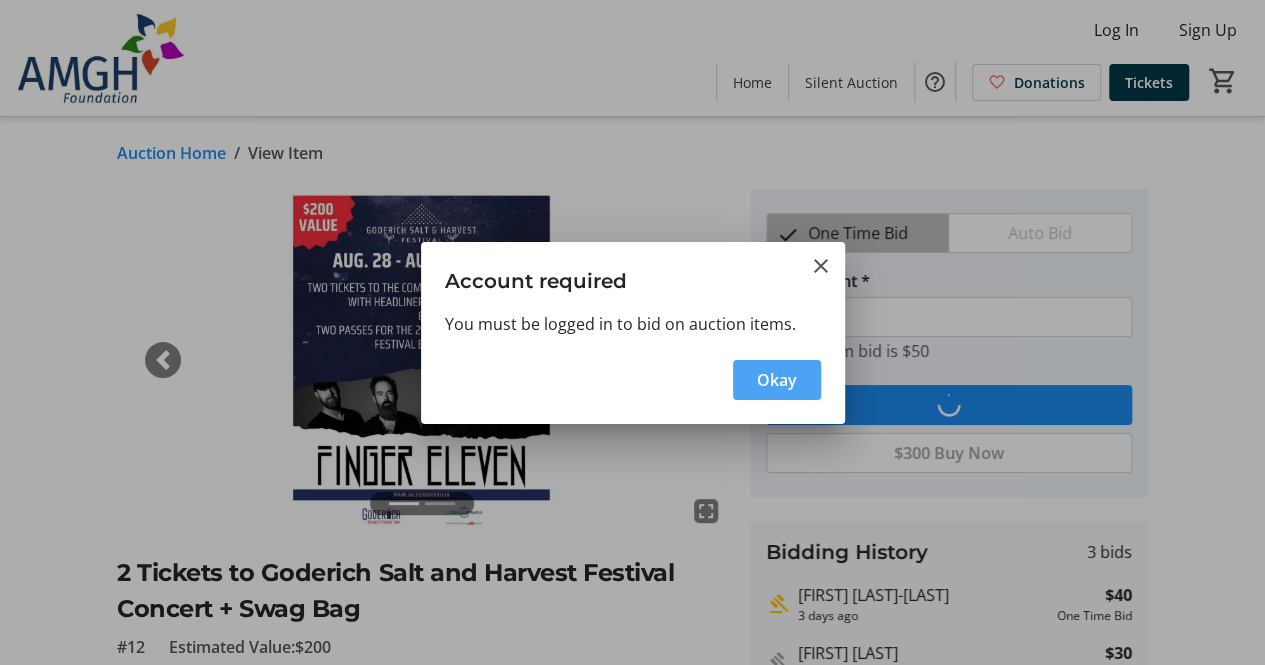 click on "Okay" at bounding box center [777, 380] 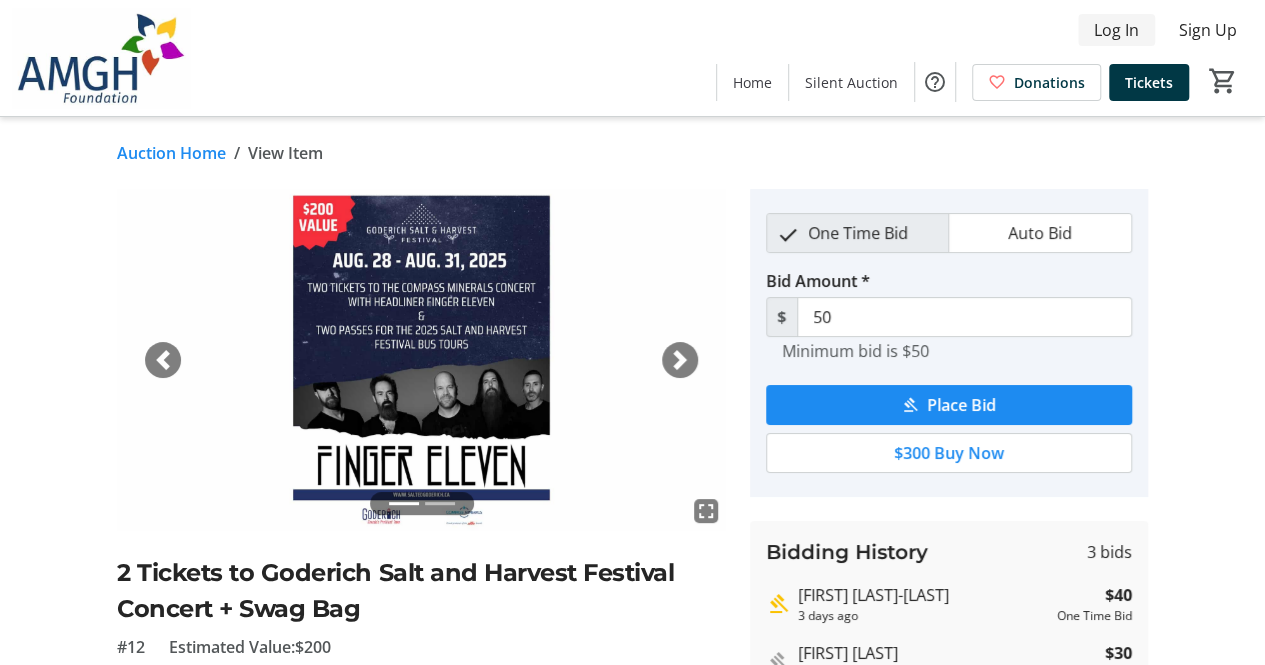 click on "Log In" 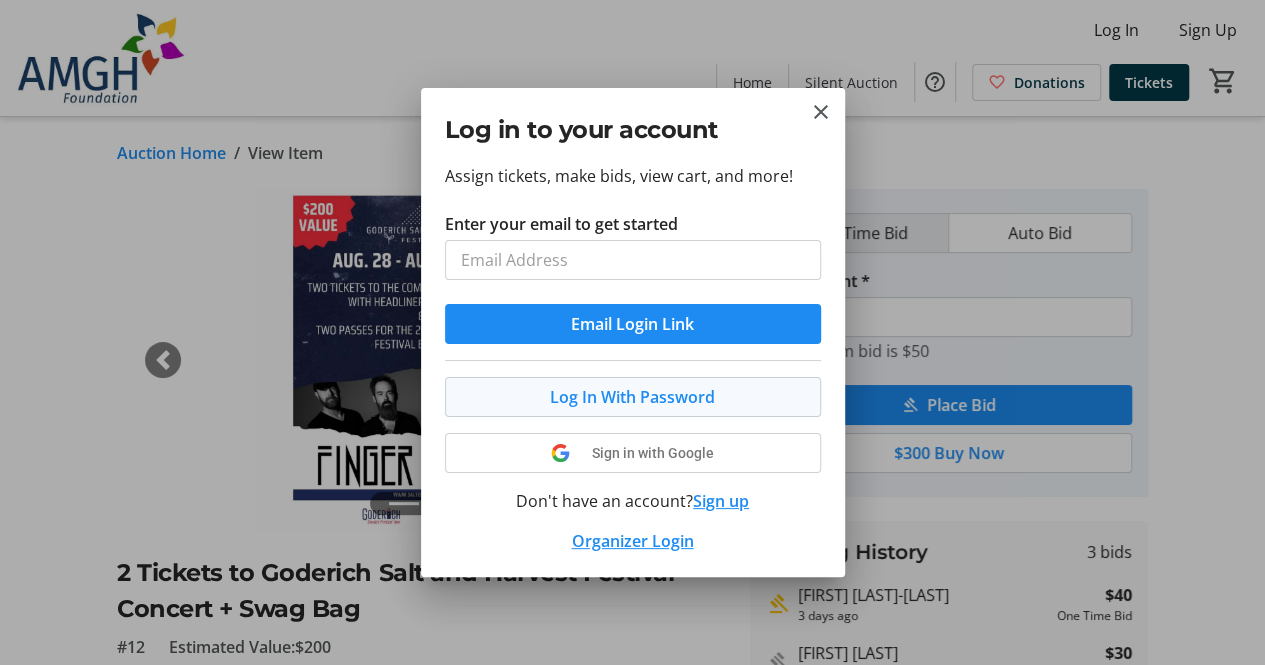 click on "Log In With Password" at bounding box center [632, 397] 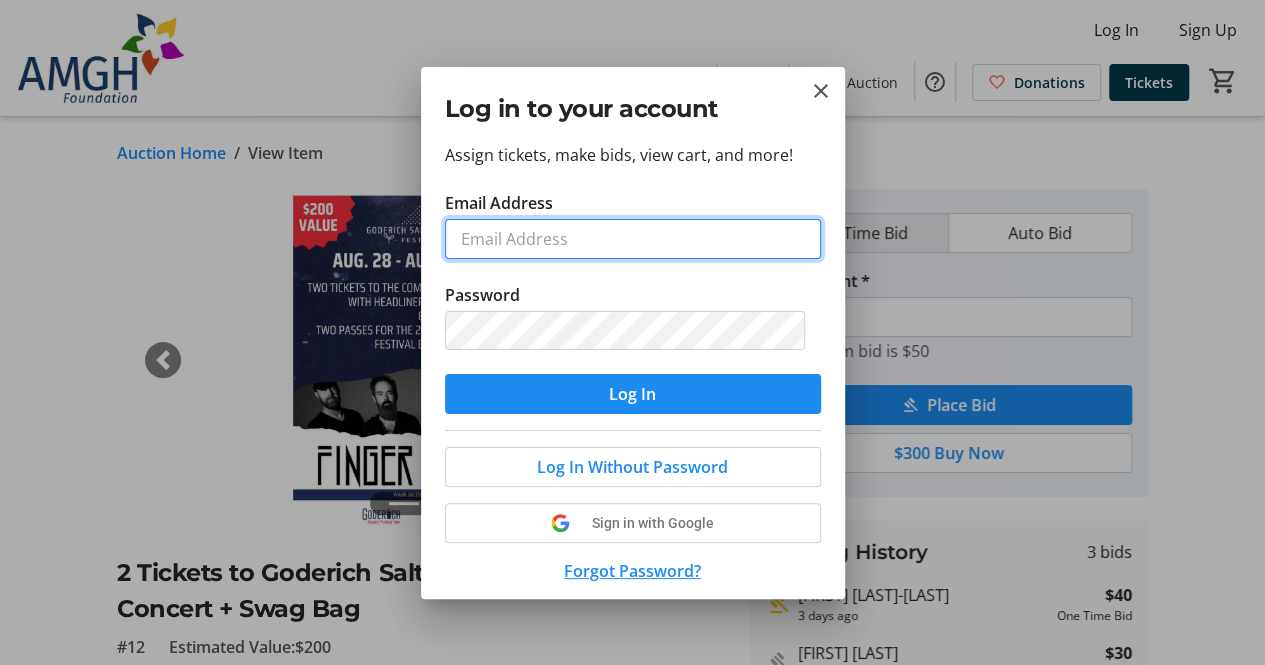 click on "Email Address" at bounding box center [633, 239] 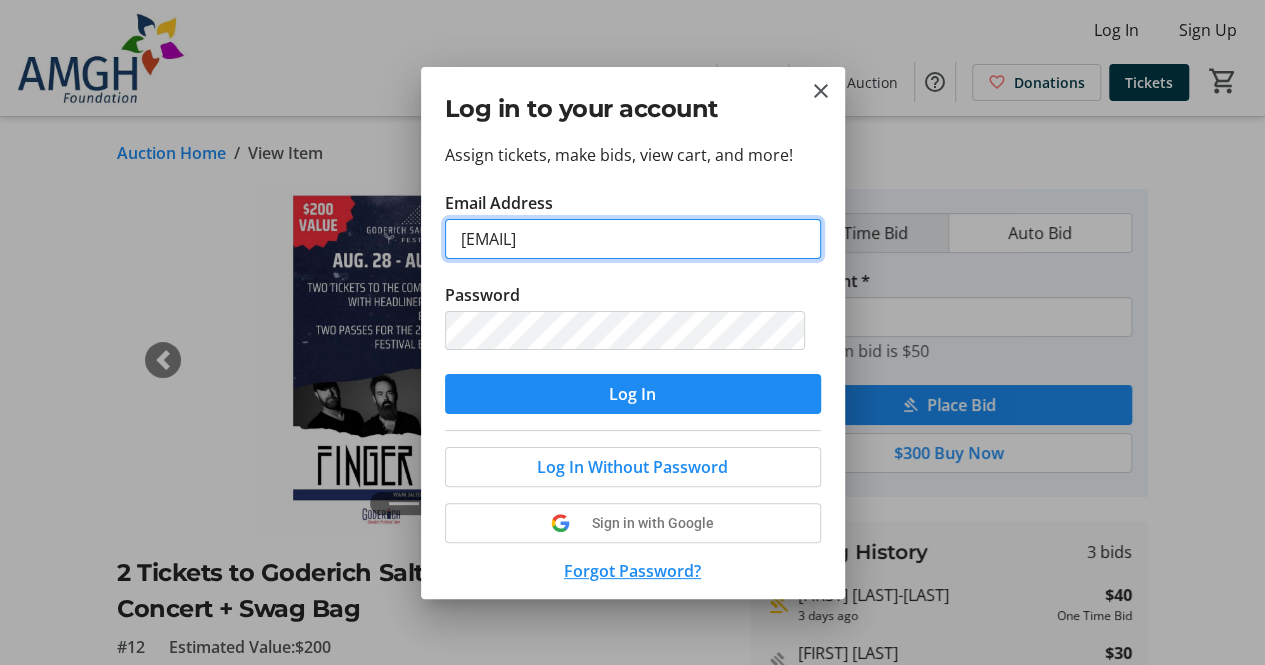 type on "[EMAIL]" 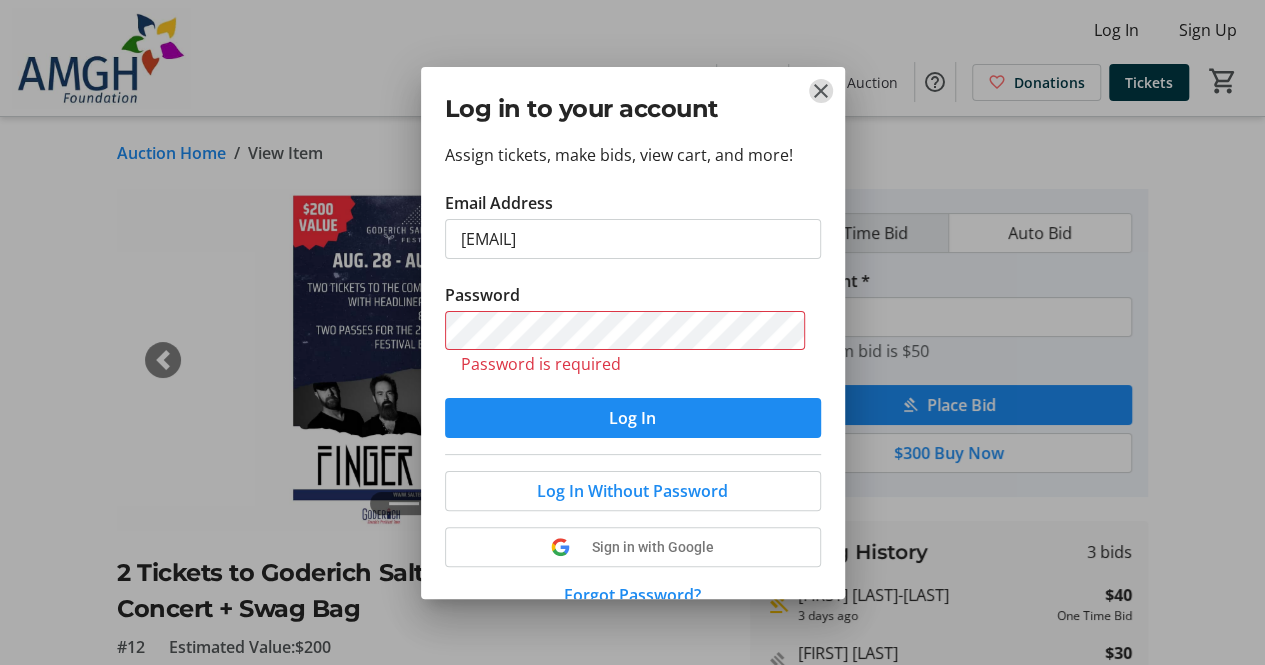 click at bounding box center (821, 91) 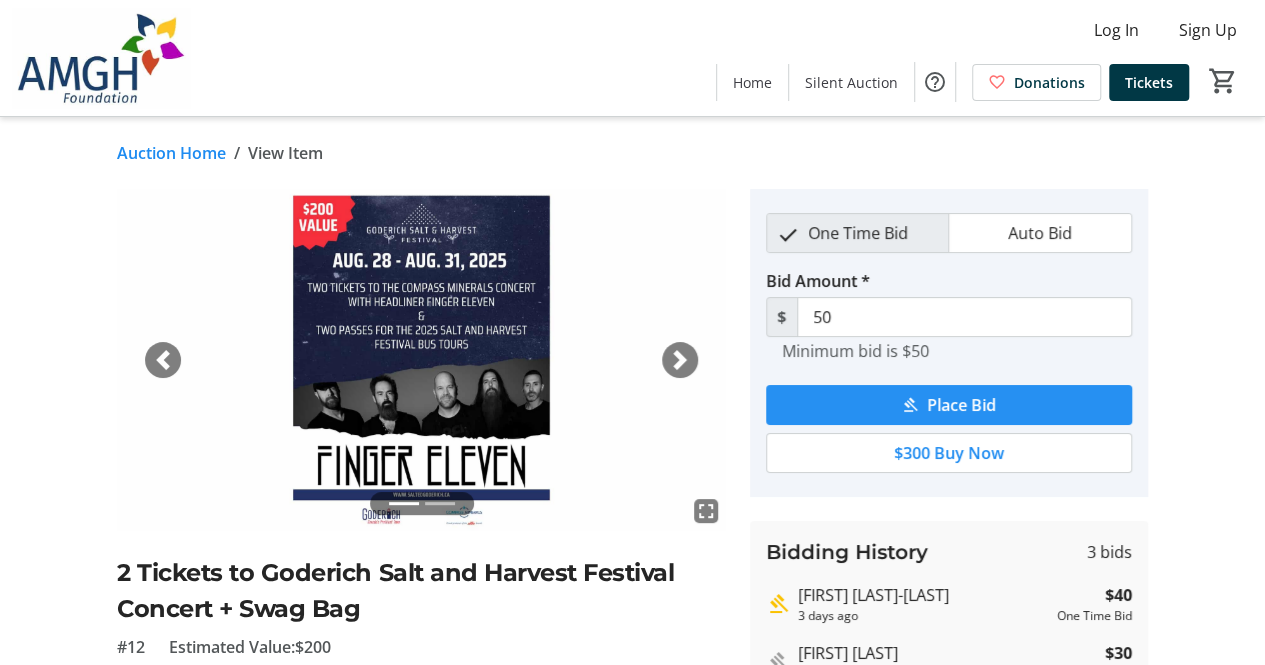 click 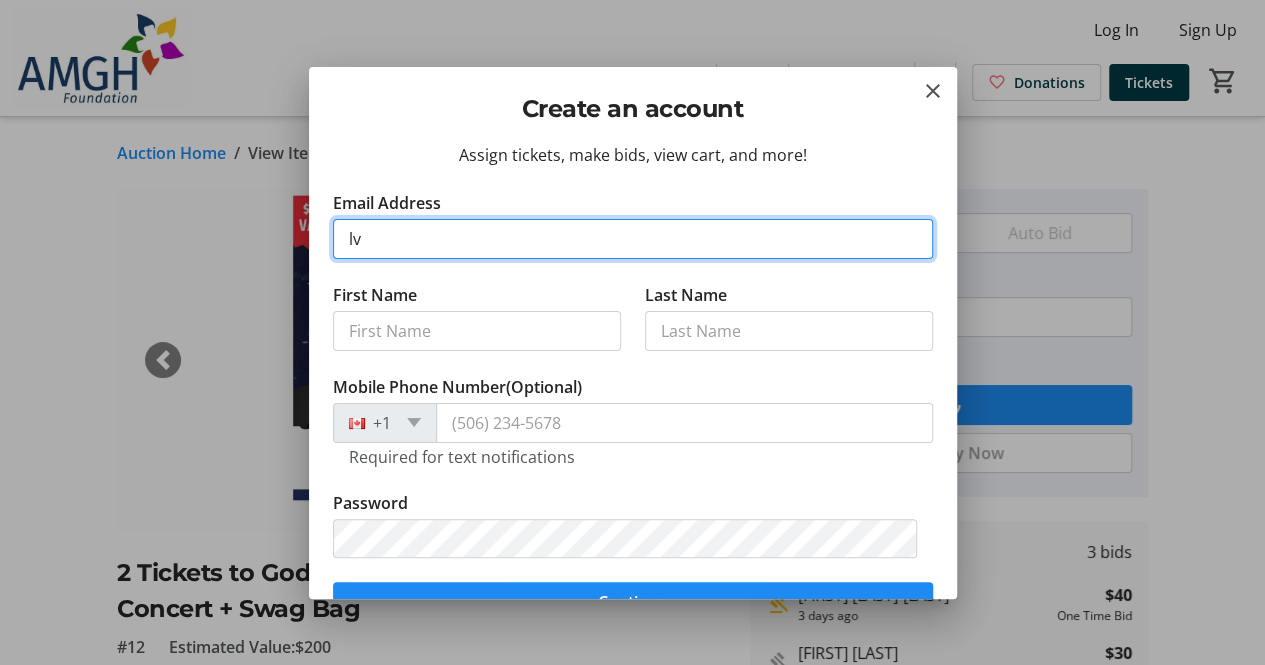 type on "[EMAIL]" 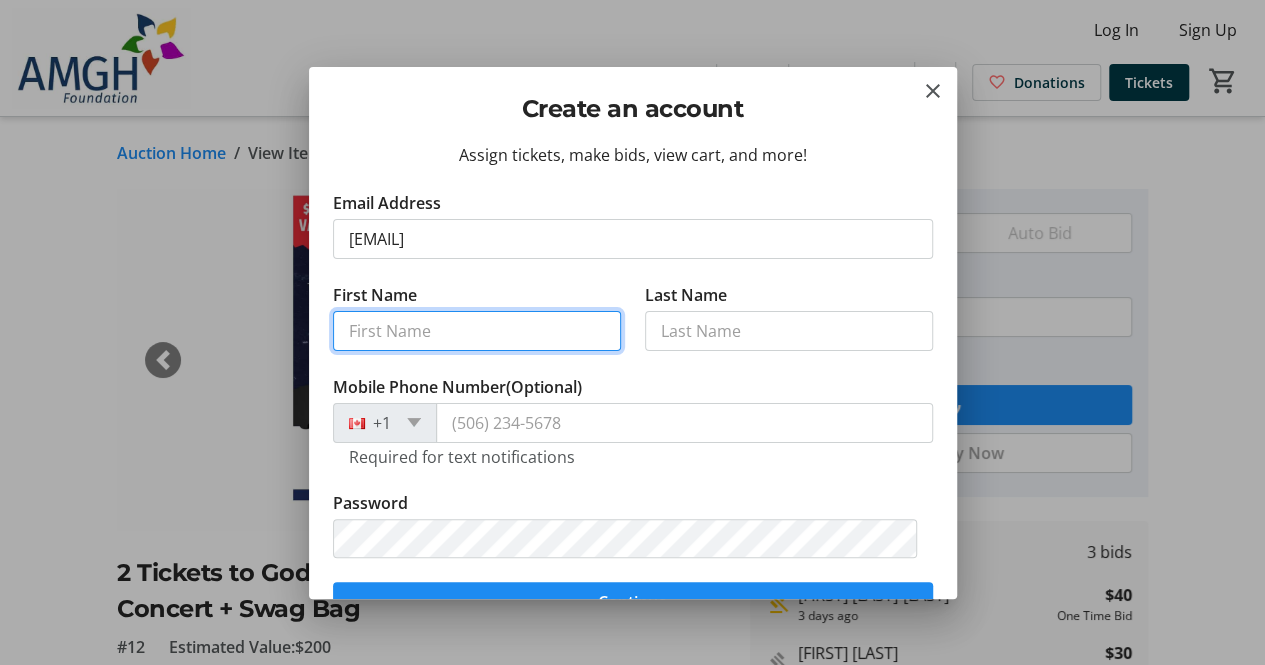 click on "First Name" at bounding box center (477, 331) 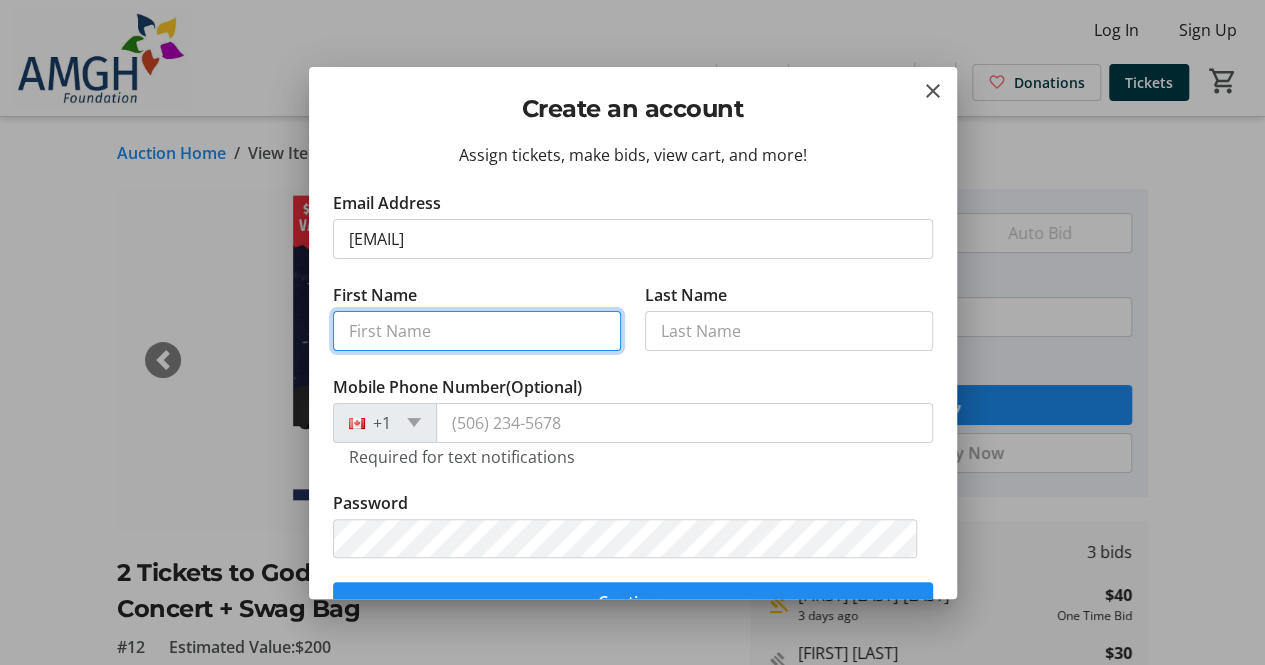 type on ":" 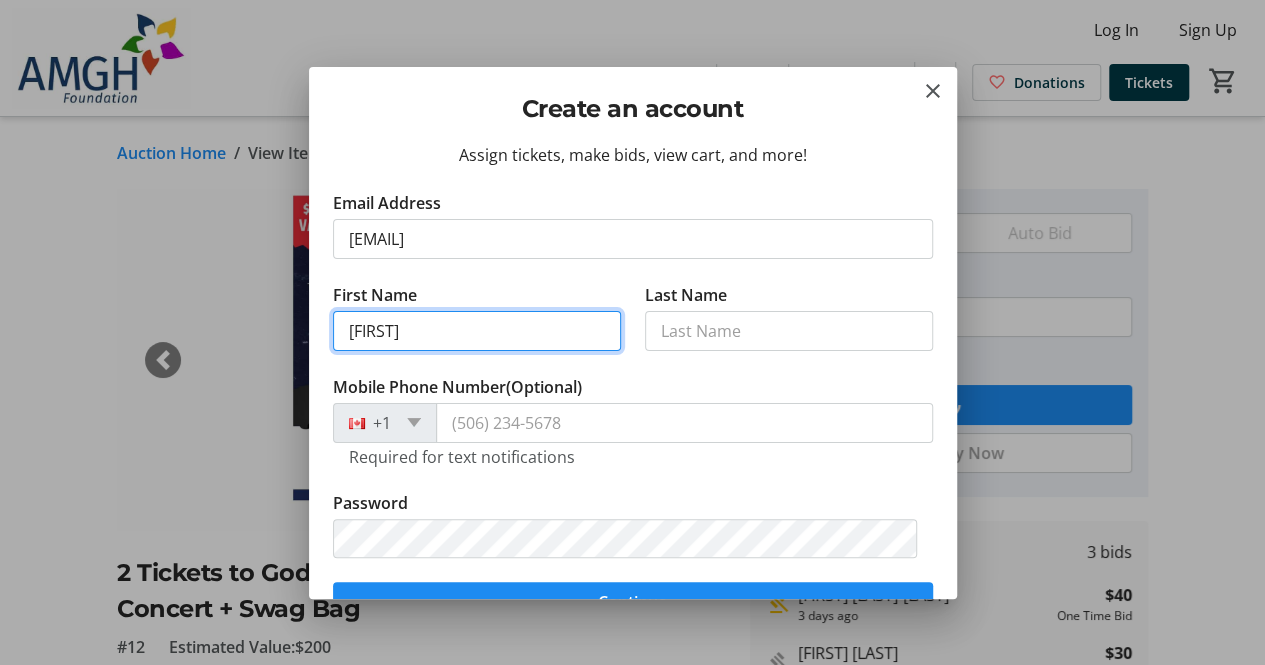 type on "[FIRST]" 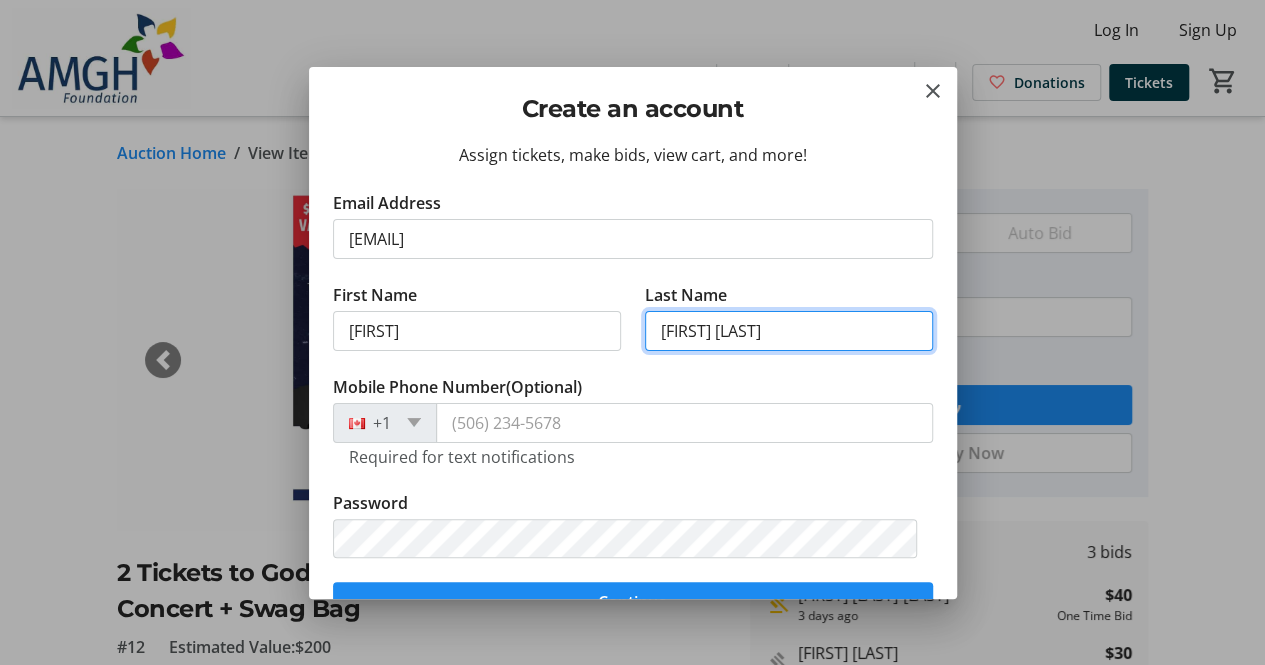 type on "[FIRST] [LAST]" 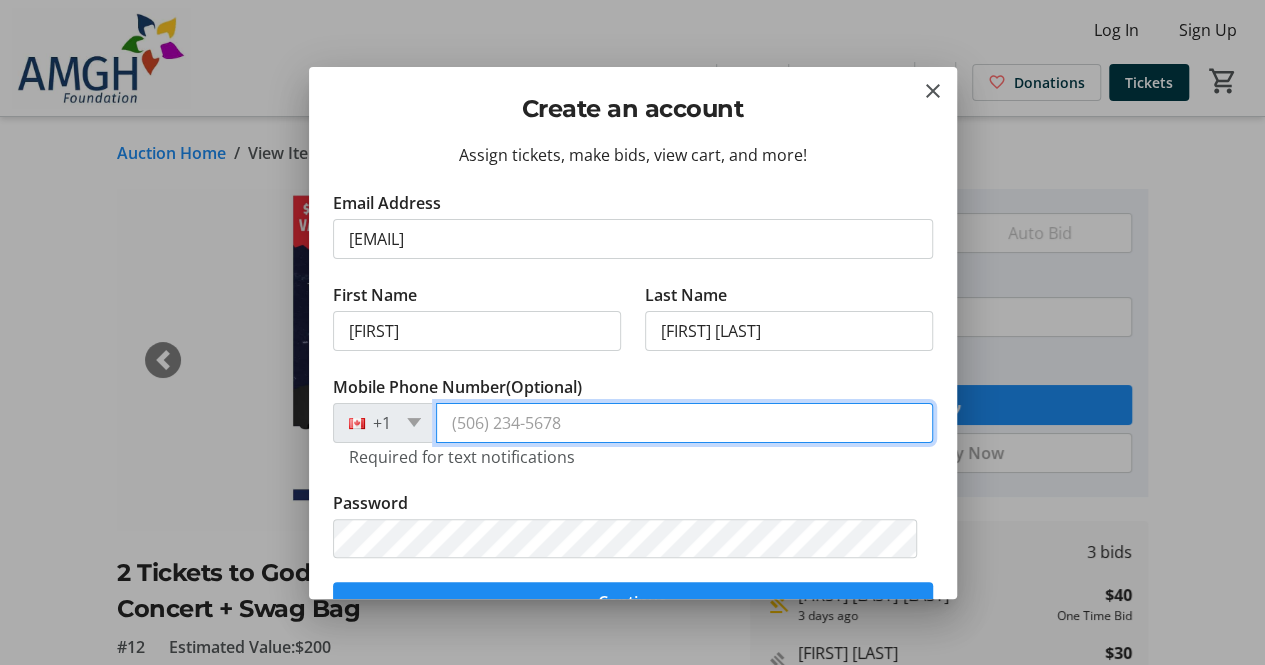 click on "Mobile Phone Number   (Optional)" at bounding box center [684, 423] 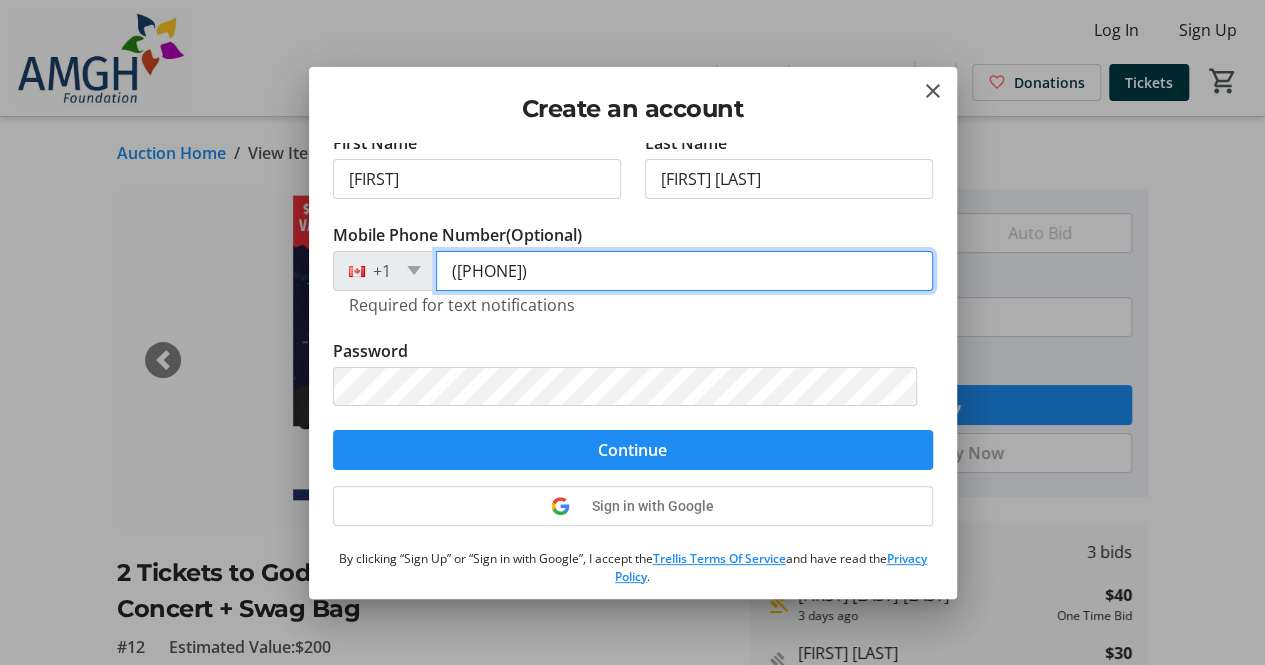 scroll, scrollTop: 153, scrollLeft: 0, axis: vertical 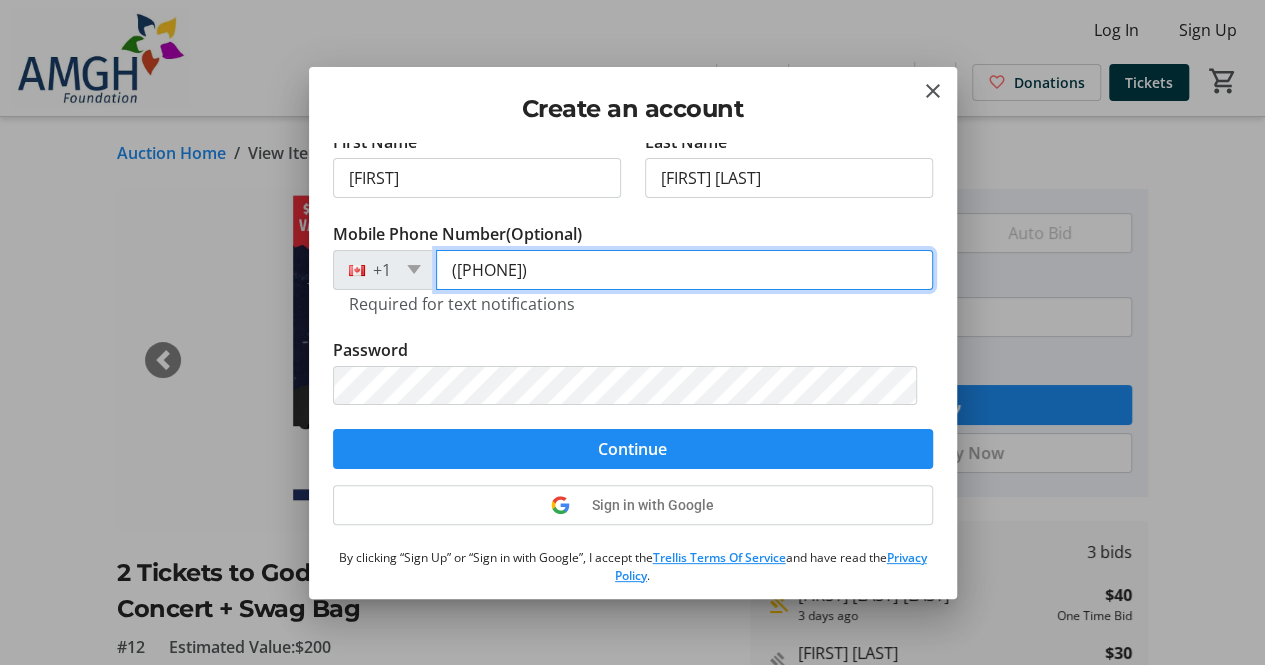 type on "([PHONE])" 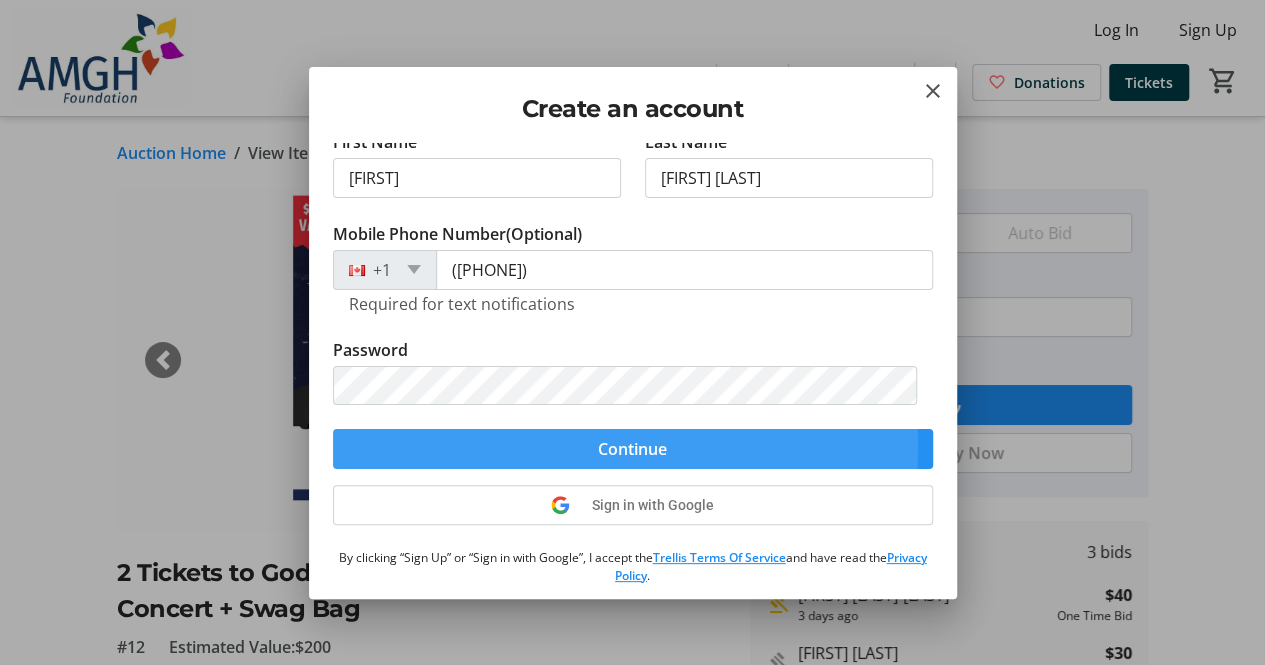 click at bounding box center (633, 449) 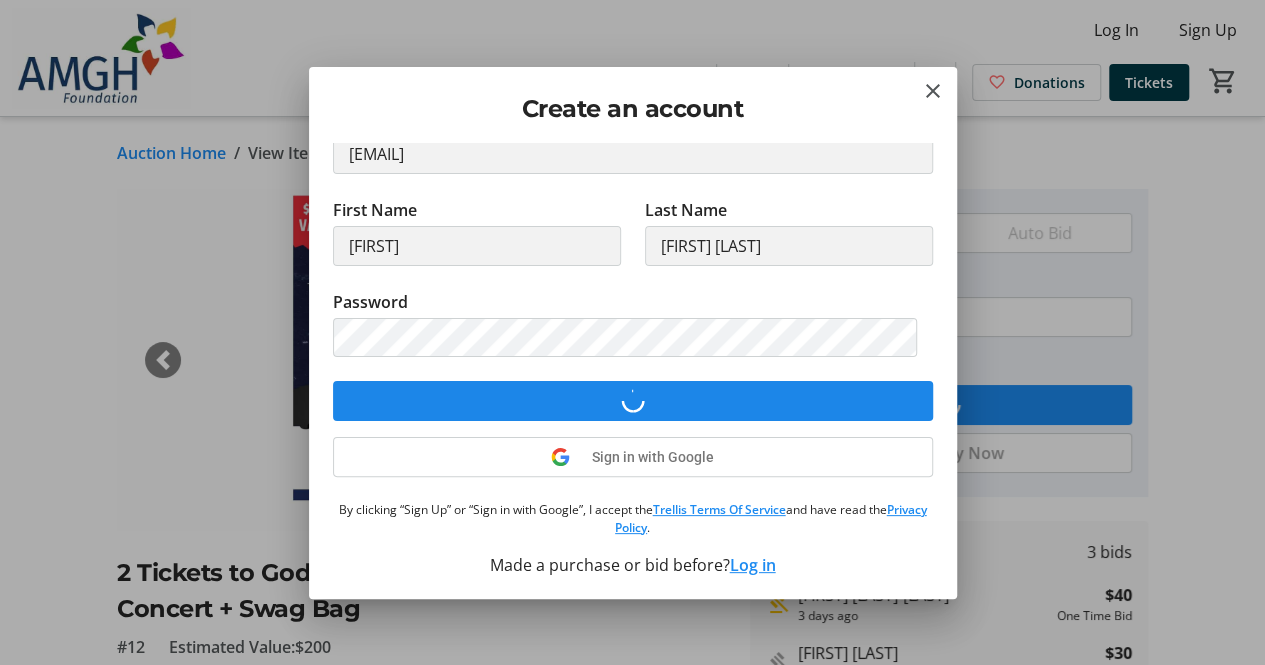 scroll, scrollTop: 153, scrollLeft: 0, axis: vertical 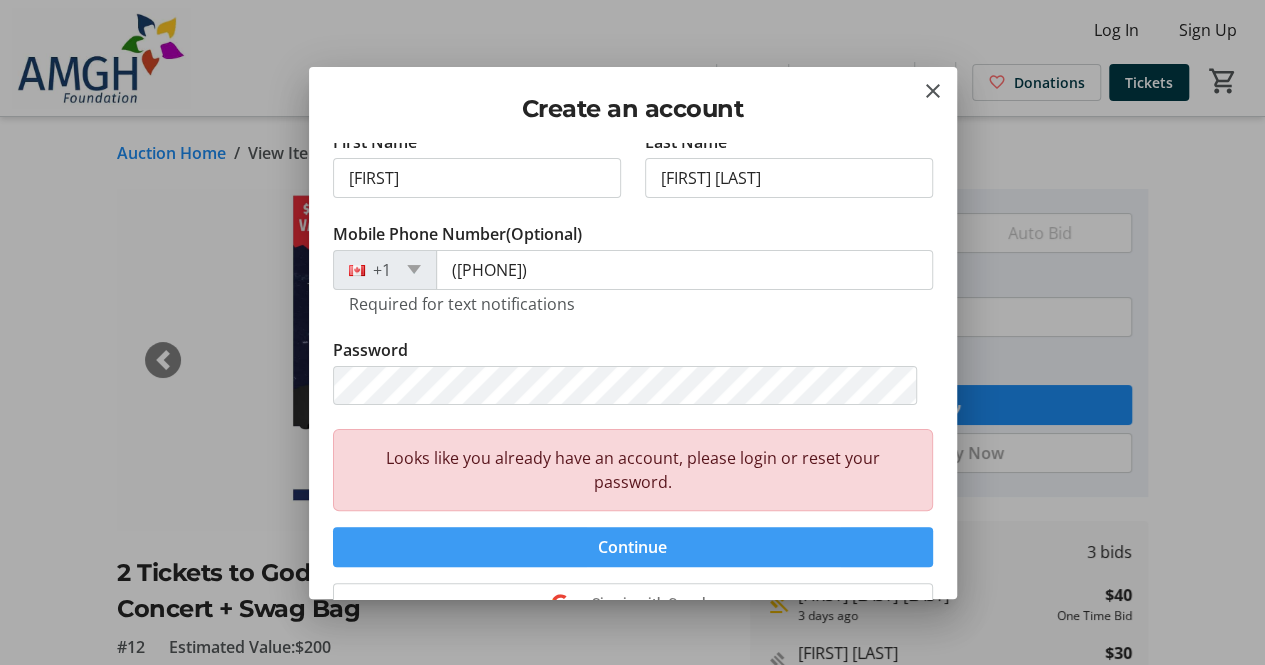 click at bounding box center [633, 547] 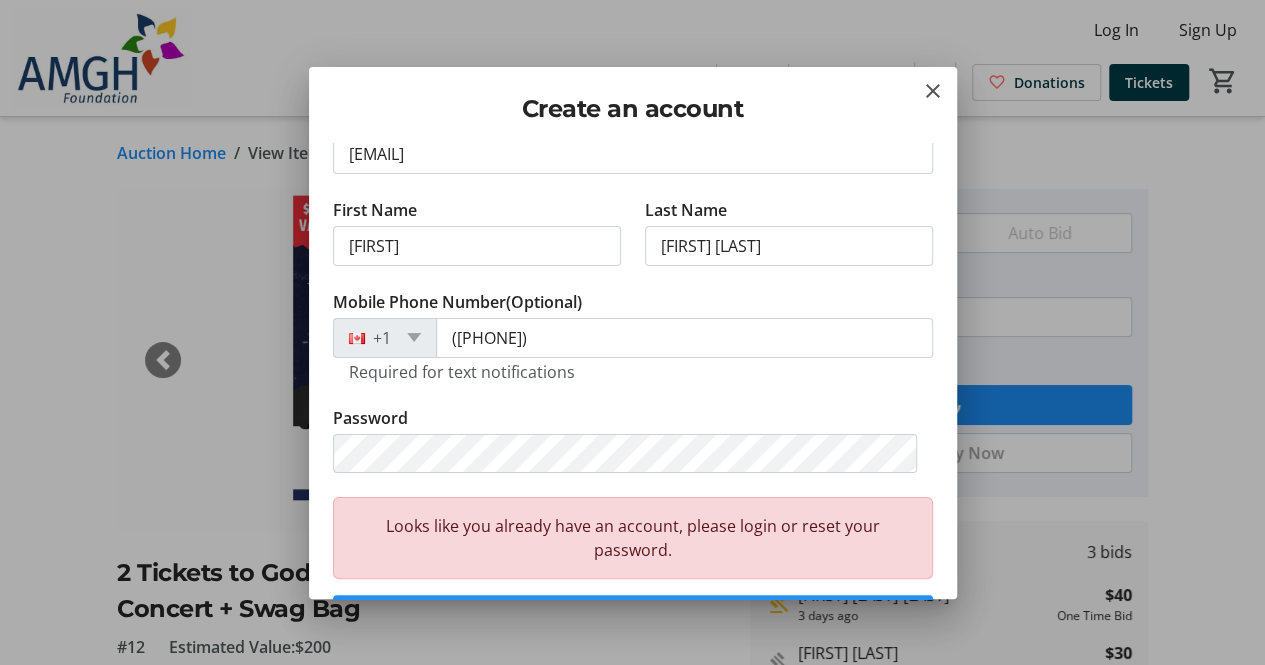 scroll, scrollTop: 153, scrollLeft: 0, axis: vertical 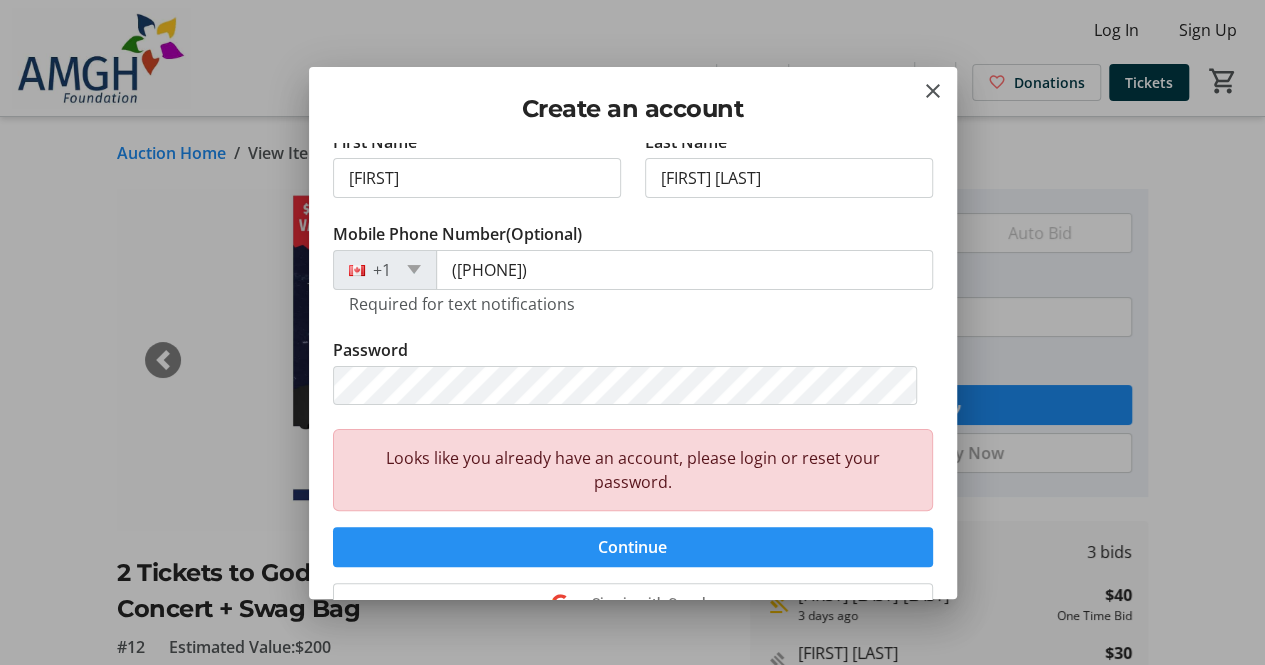 click at bounding box center [633, 547] 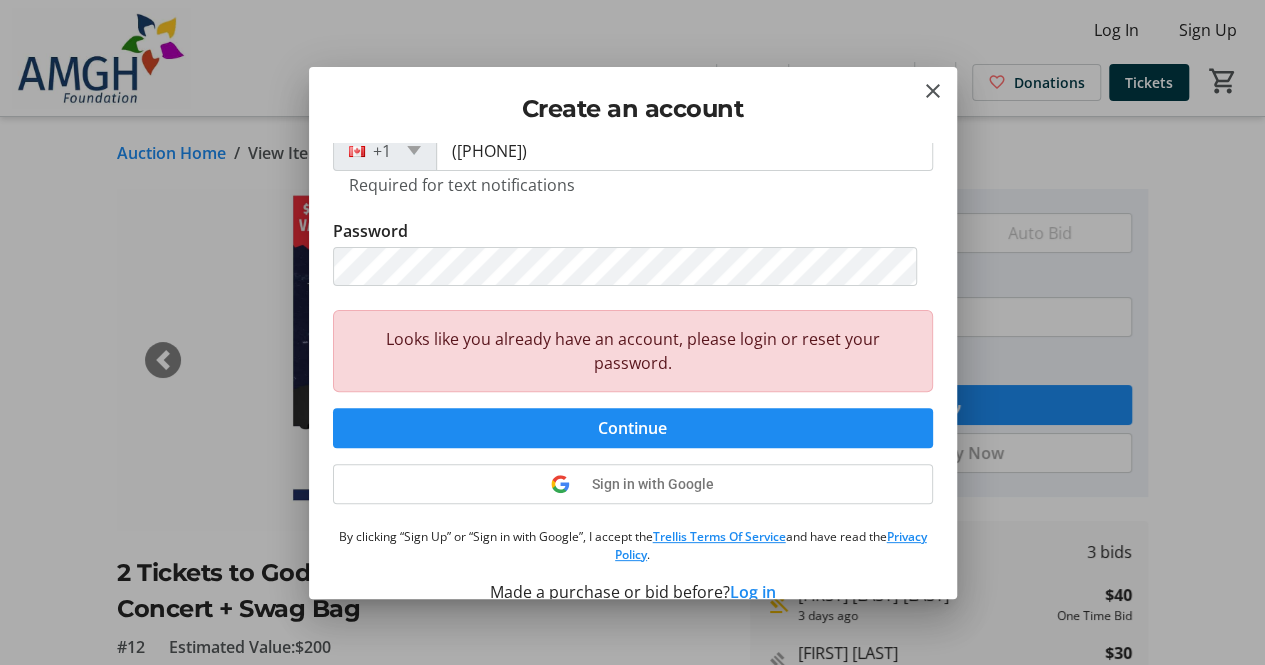 scroll, scrollTop: 298, scrollLeft: 0, axis: vertical 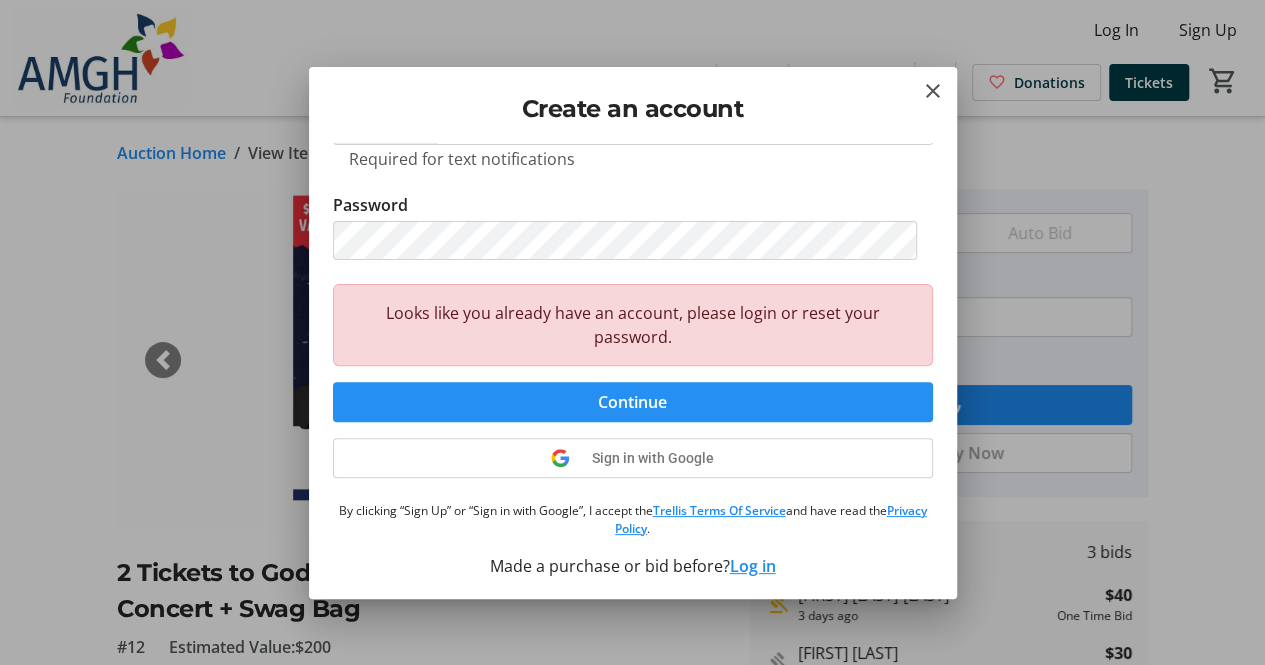 click on "Continue" at bounding box center [632, 402] 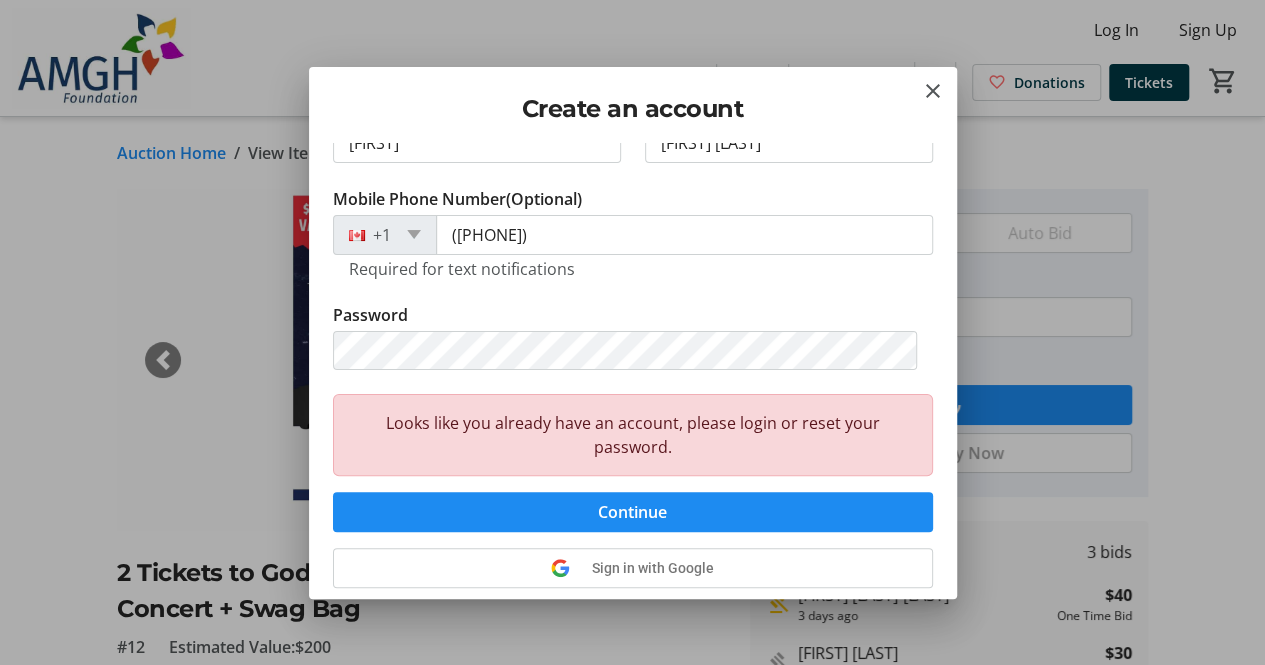 scroll, scrollTop: 298, scrollLeft: 0, axis: vertical 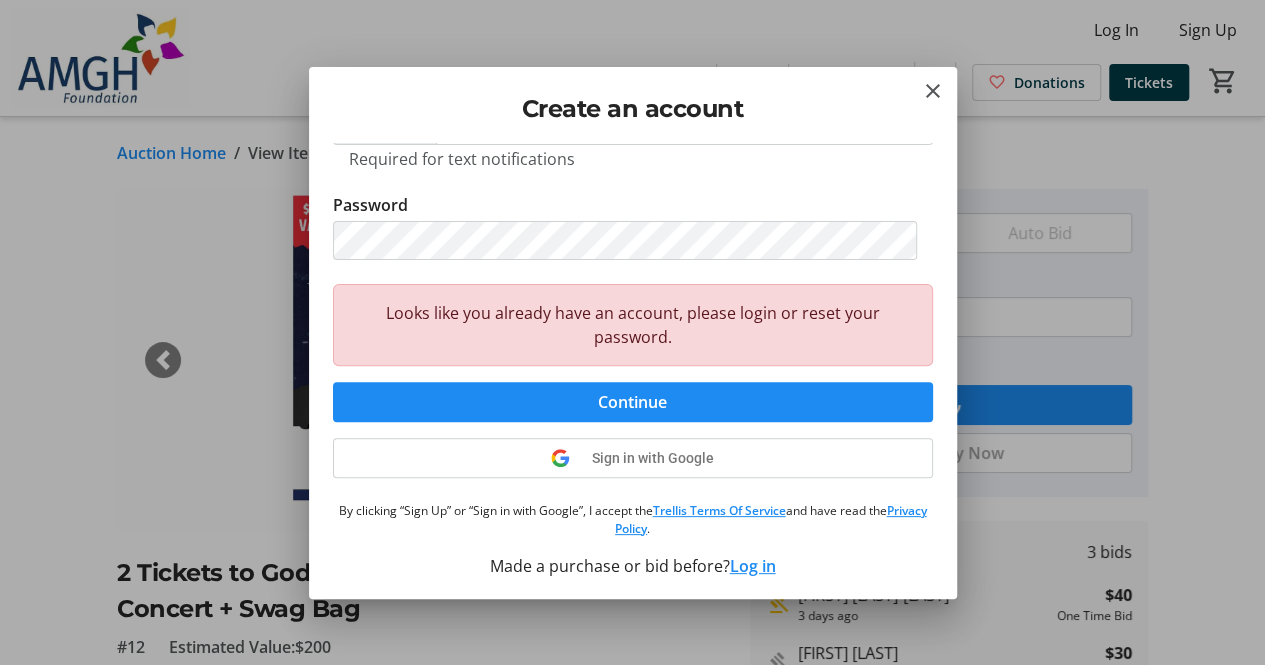 click on "Log in" at bounding box center (753, 566) 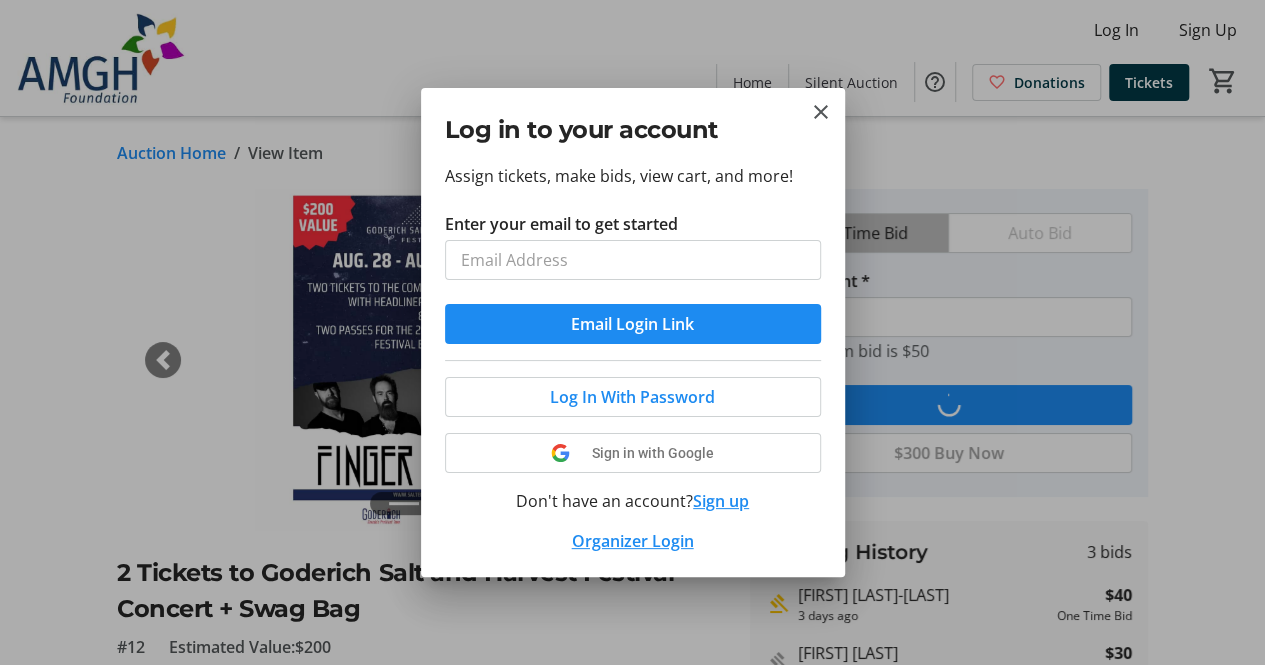 click on "Sign up" at bounding box center (721, 501) 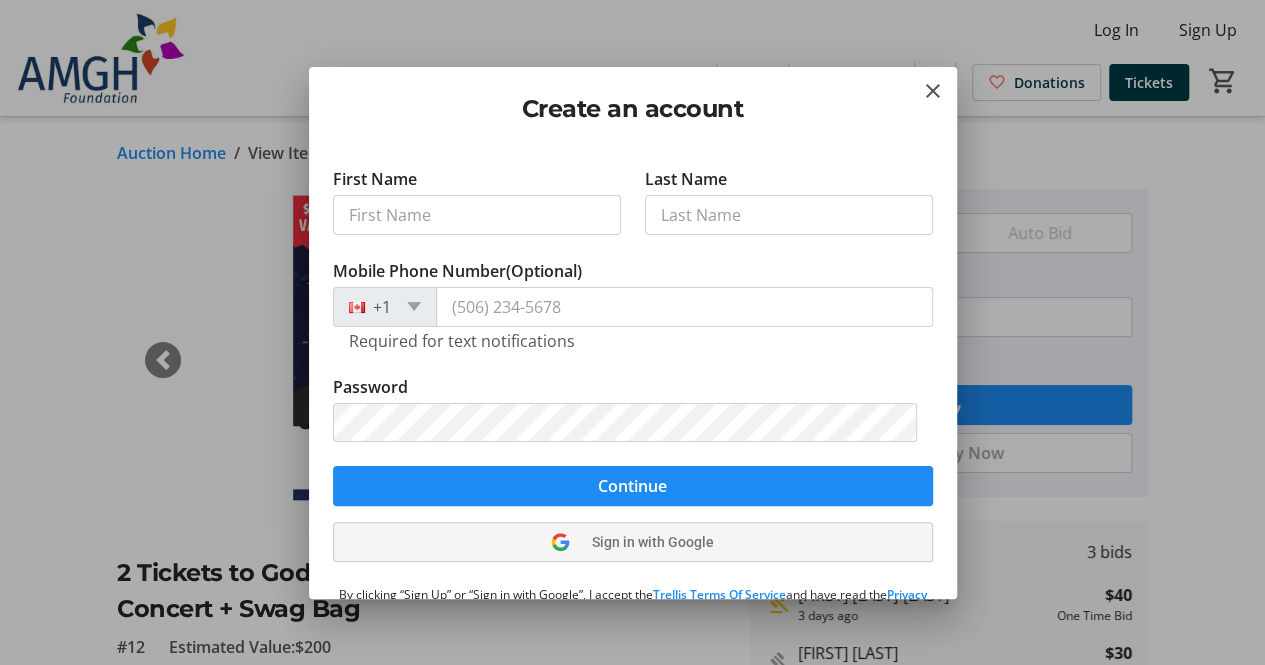 scroll, scrollTop: 201, scrollLeft: 0, axis: vertical 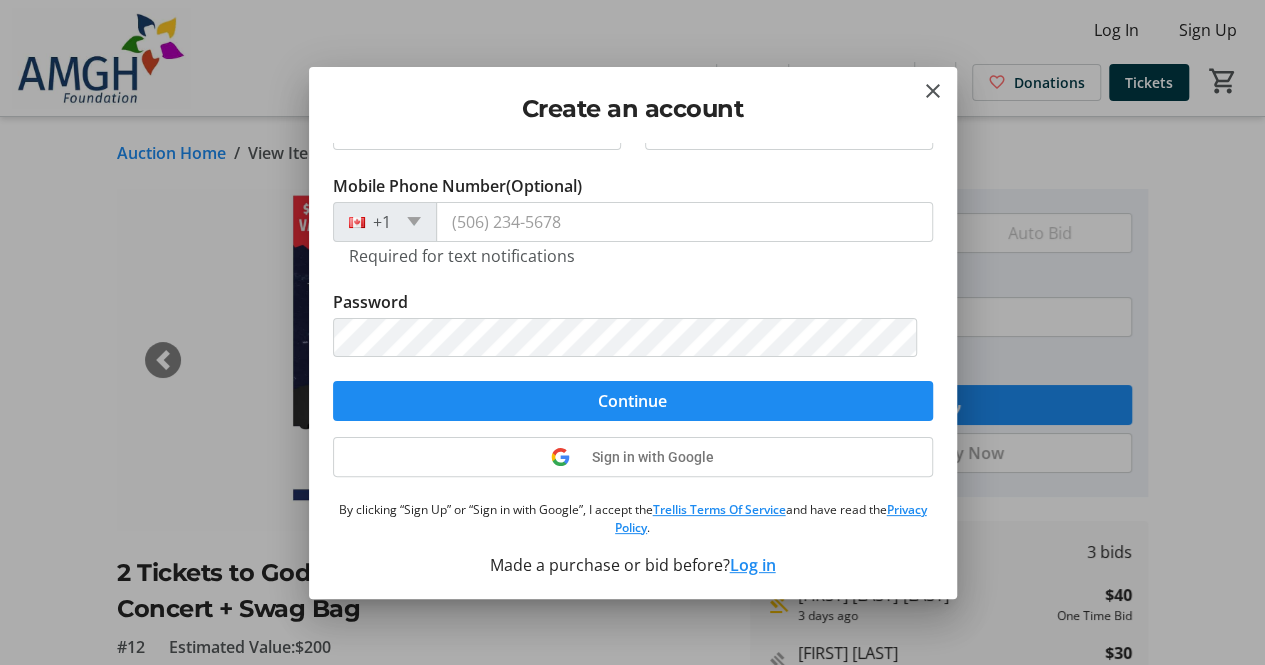 click on "Log in" at bounding box center [753, 565] 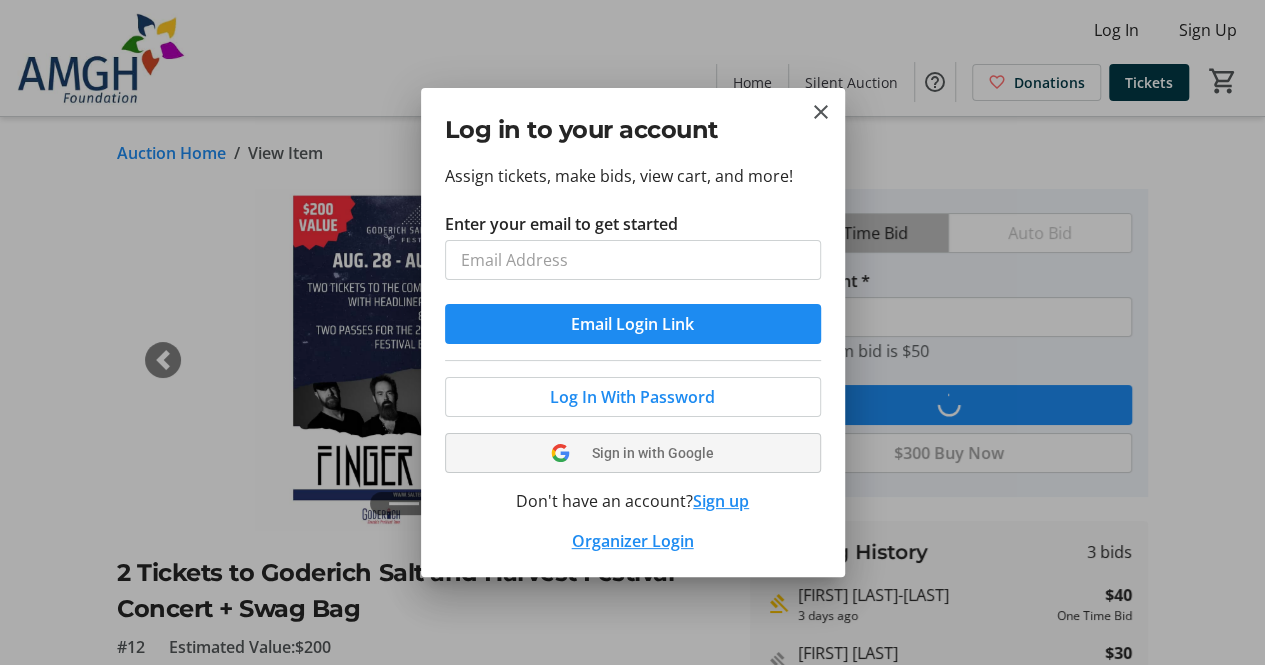 click on "Sign in with Google" at bounding box center [653, 453] 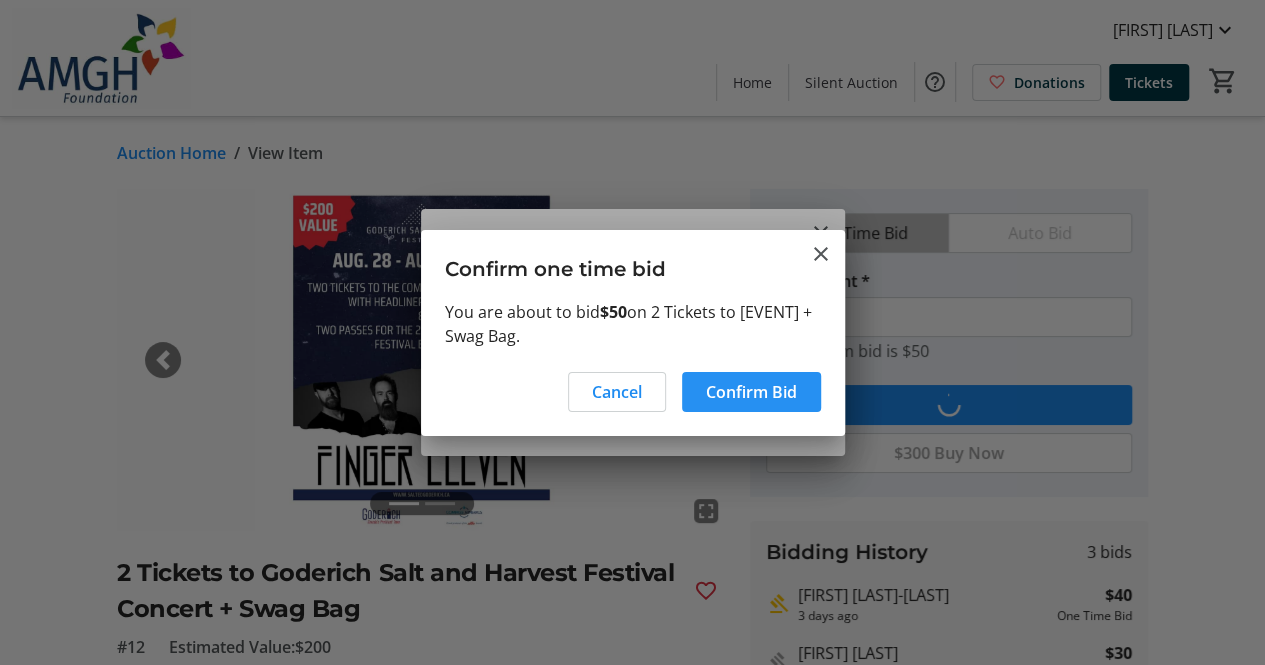 click on "Confirm Bid" at bounding box center [751, 392] 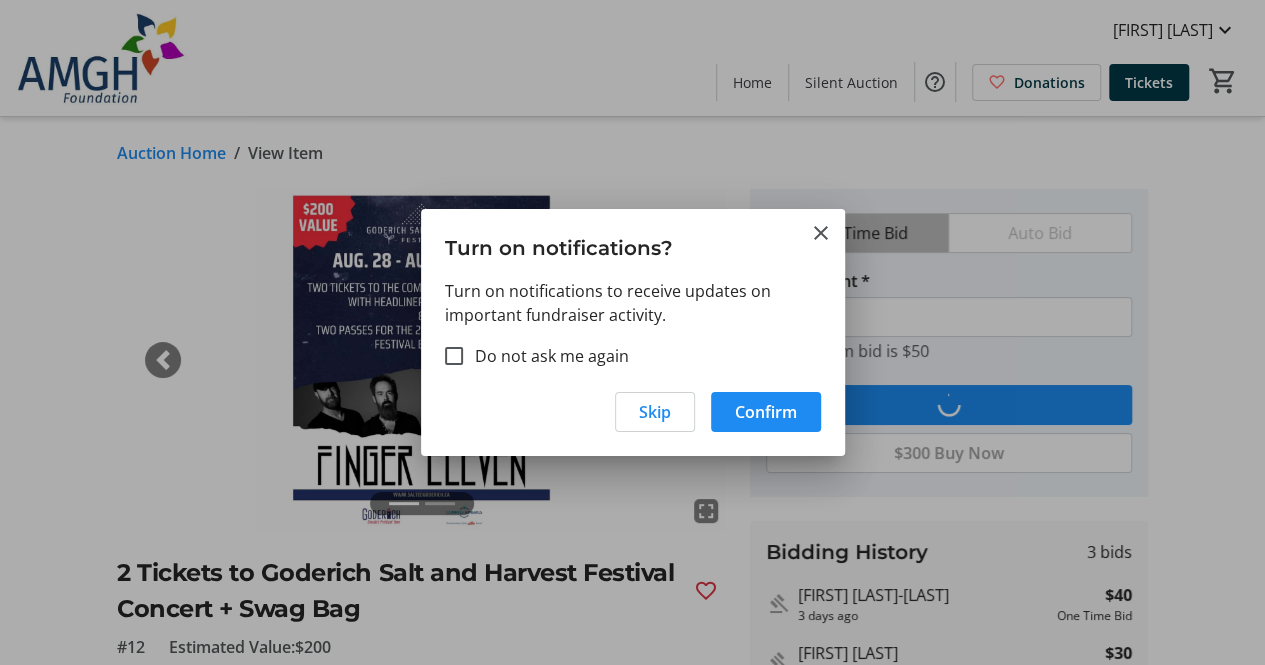 type on "60" 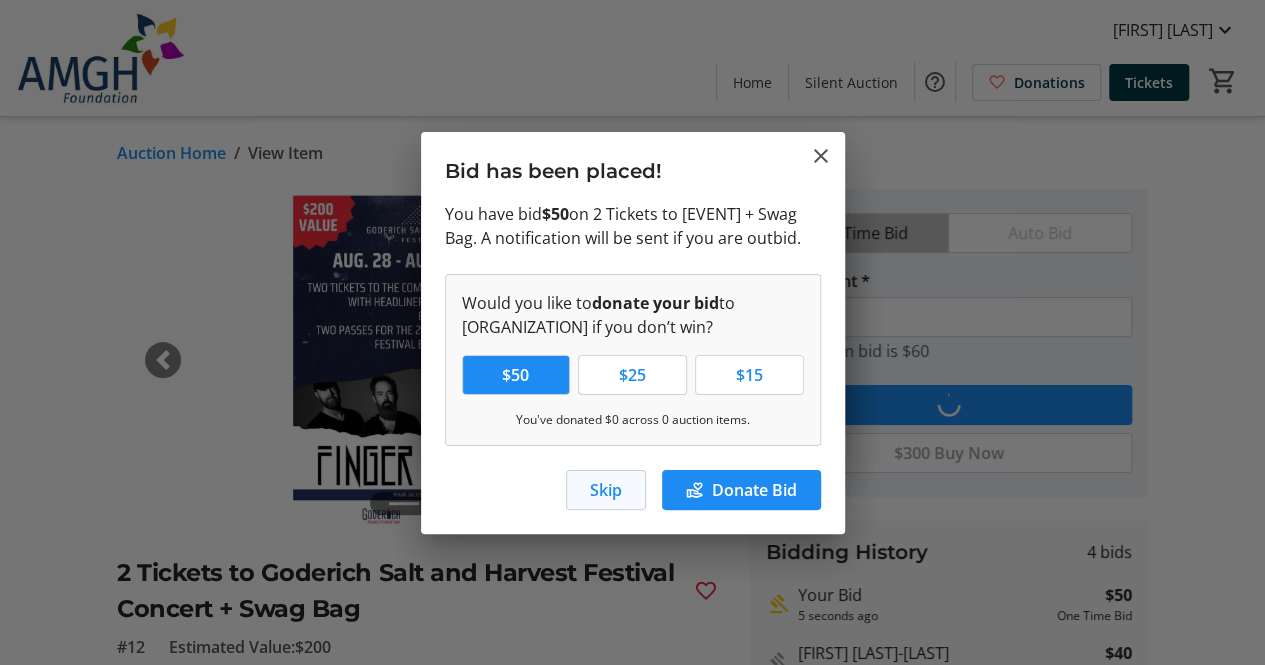 click on "Skip" at bounding box center (606, 490) 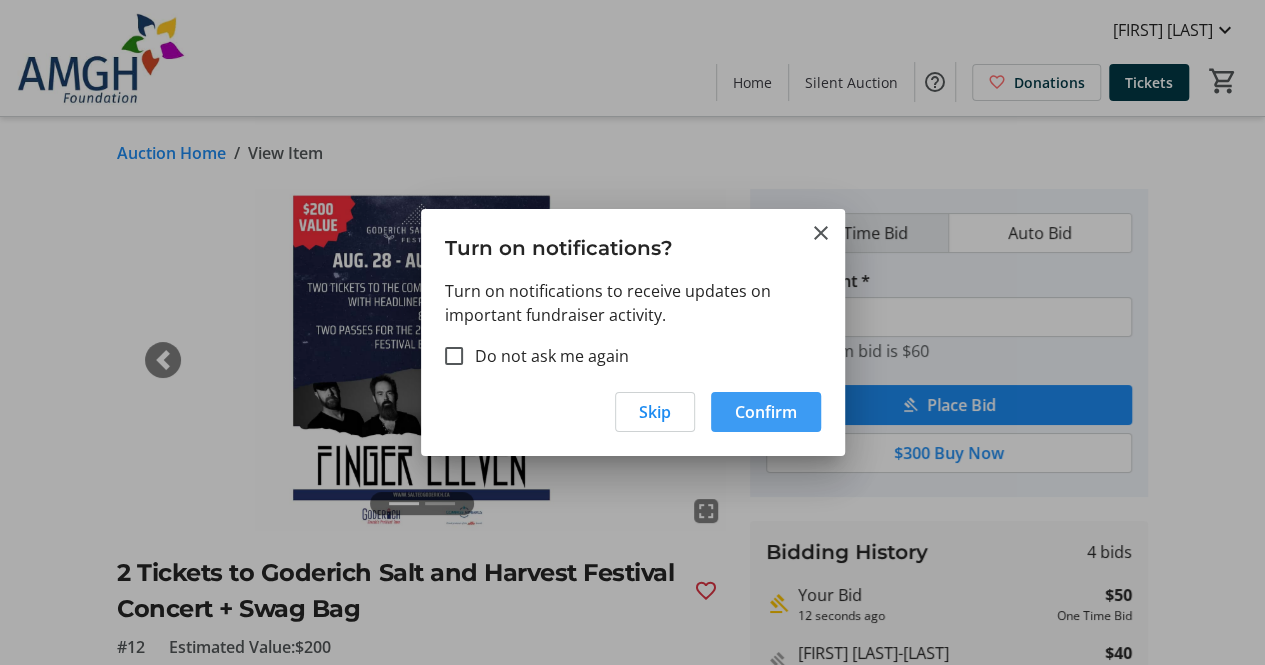 click on "Confirm" at bounding box center [766, 412] 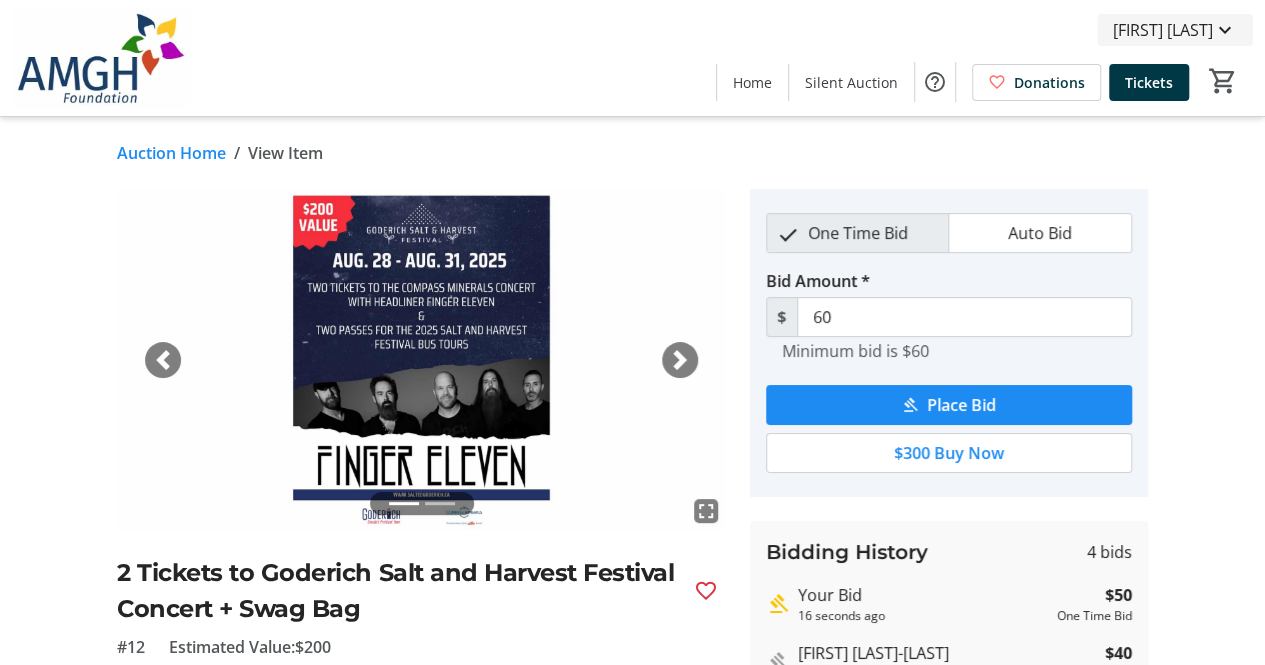 click 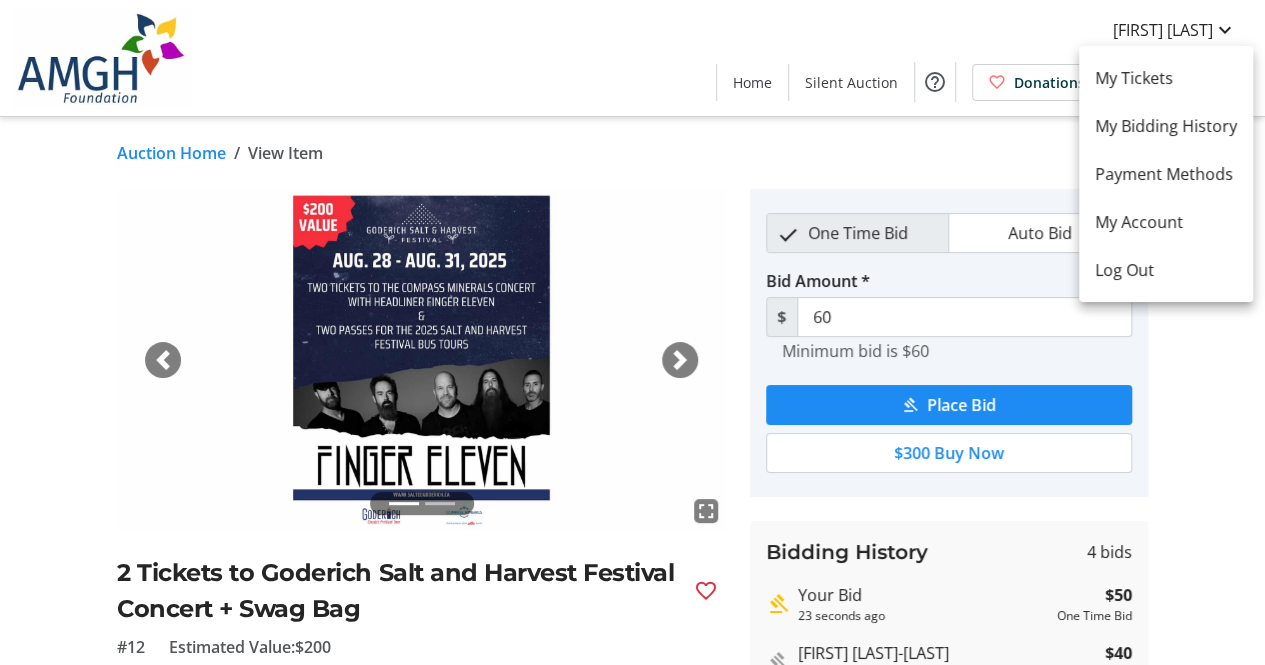 scroll, scrollTop: 0, scrollLeft: 0, axis: both 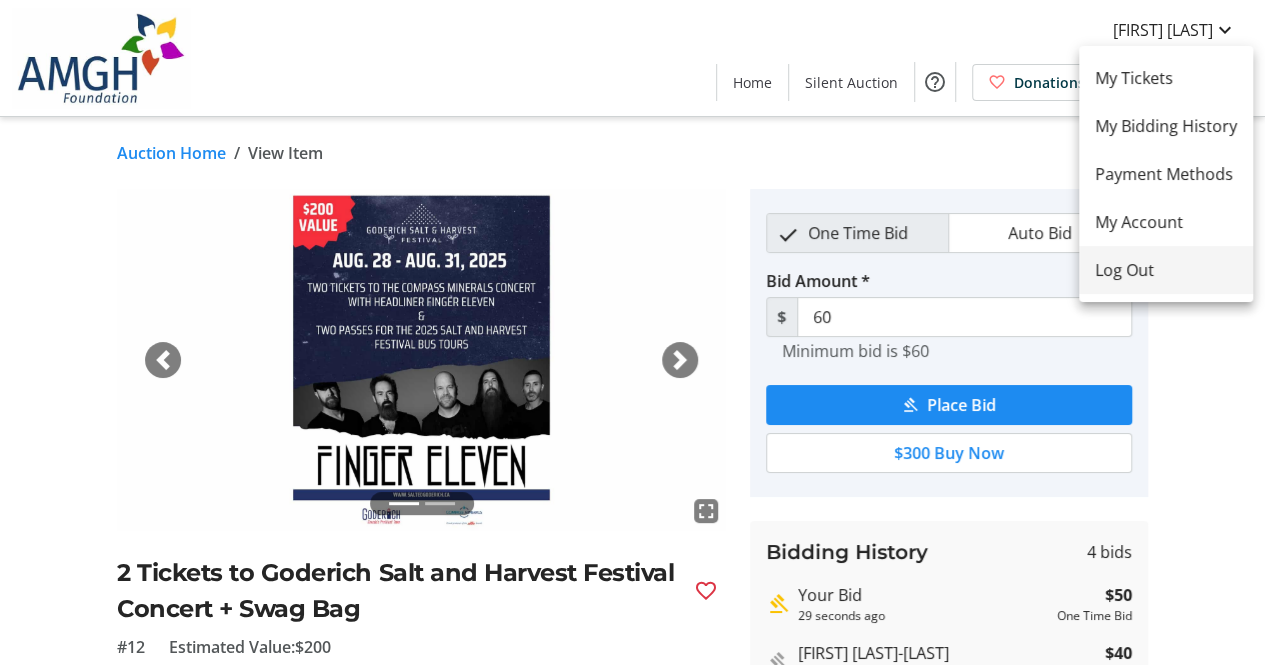 click on "Log Out" at bounding box center (1166, 270) 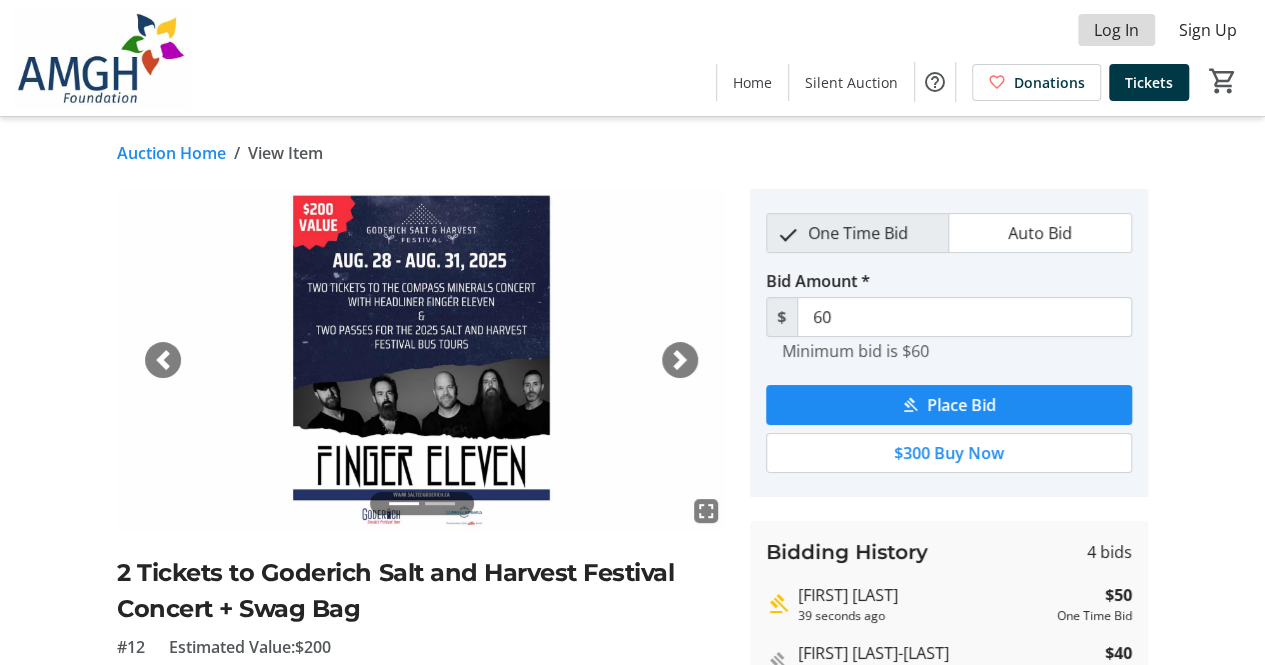 click on "Log In" 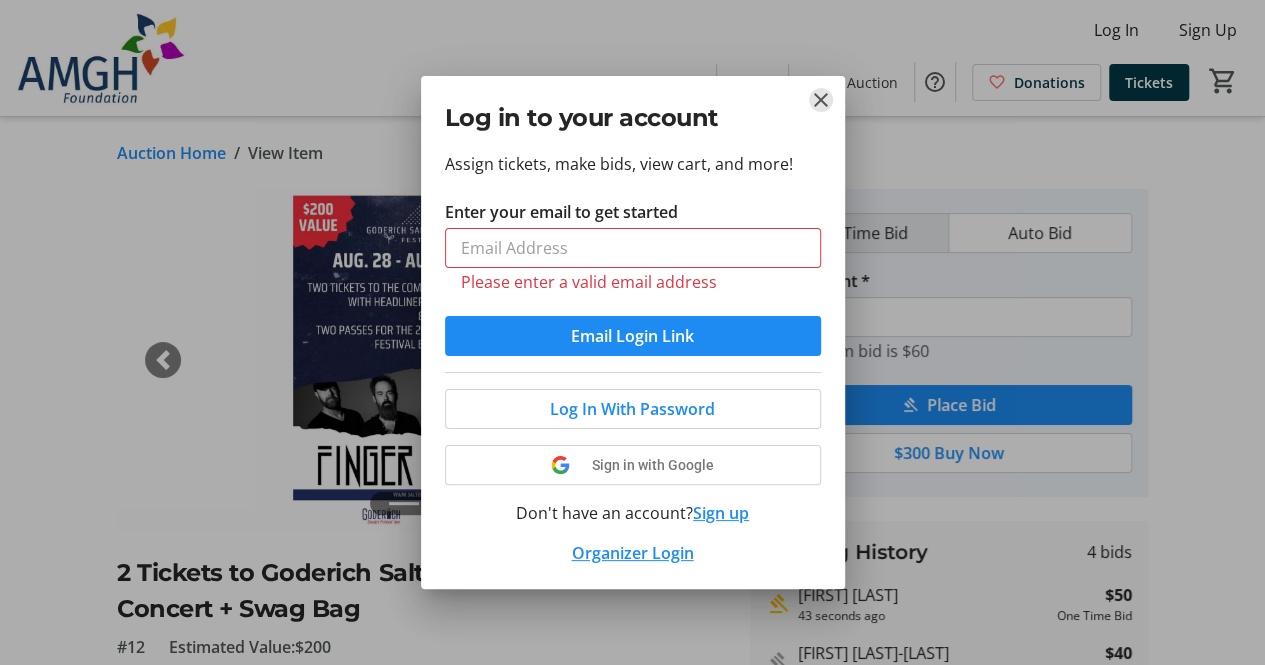 click at bounding box center [821, 100] 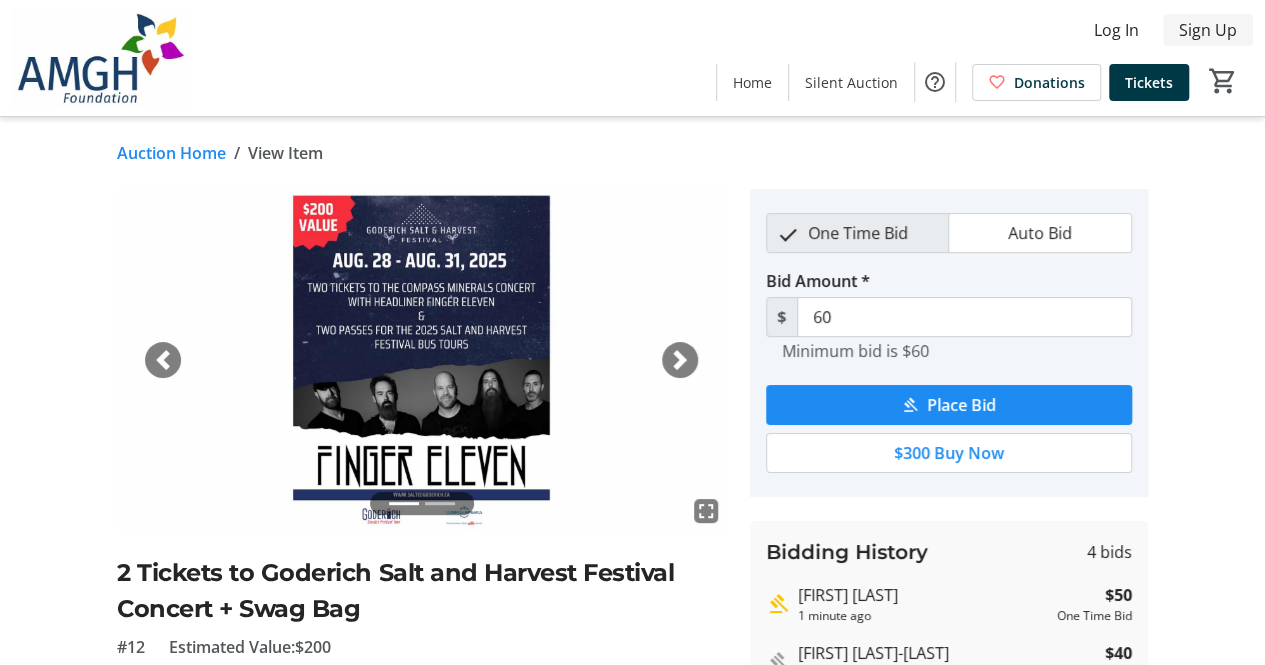 click on "Sign Up" 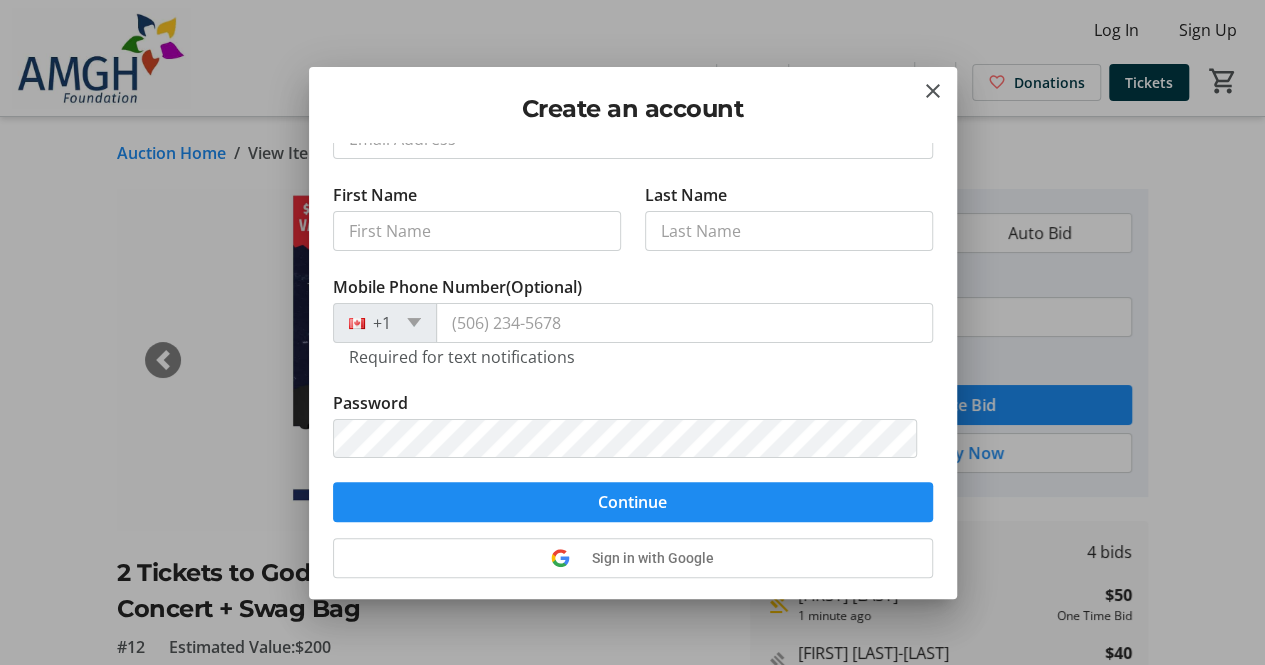 scroll, scrollTop: 0, scrollLeft: 0, axis: both 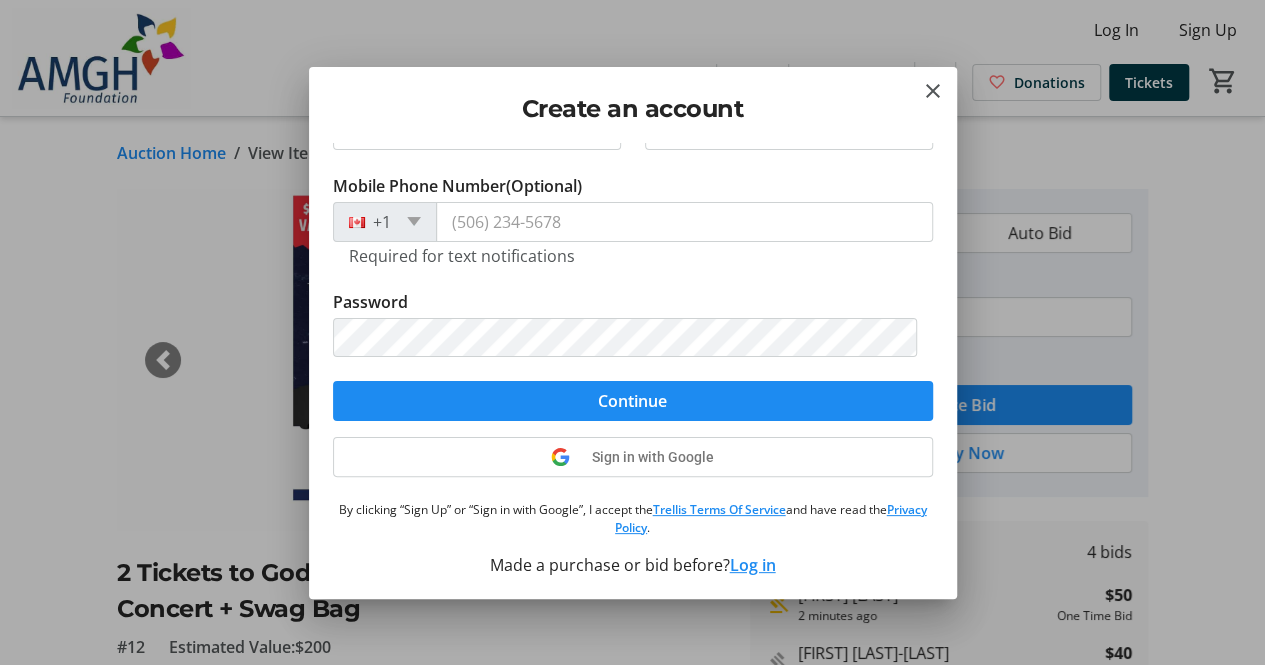 click on "Sign in with Google" at bounding box center [653, 457] 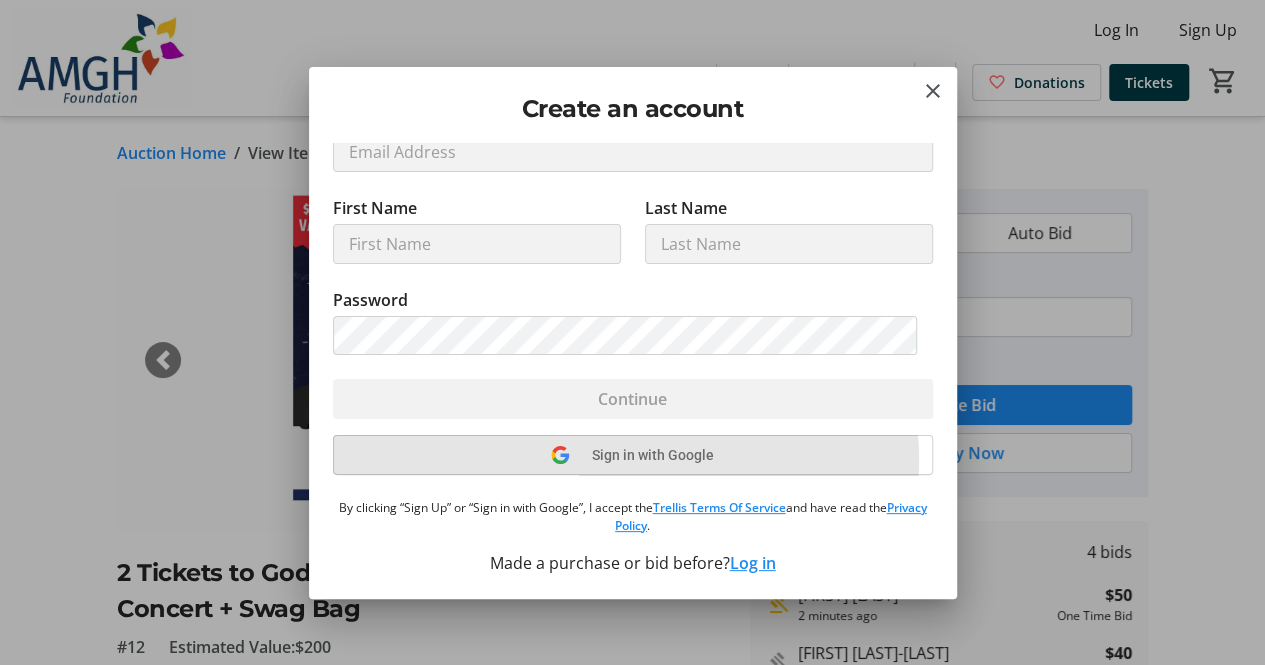 scroll, scrollTop: 85, scrollLeft: 0, axis: vertical 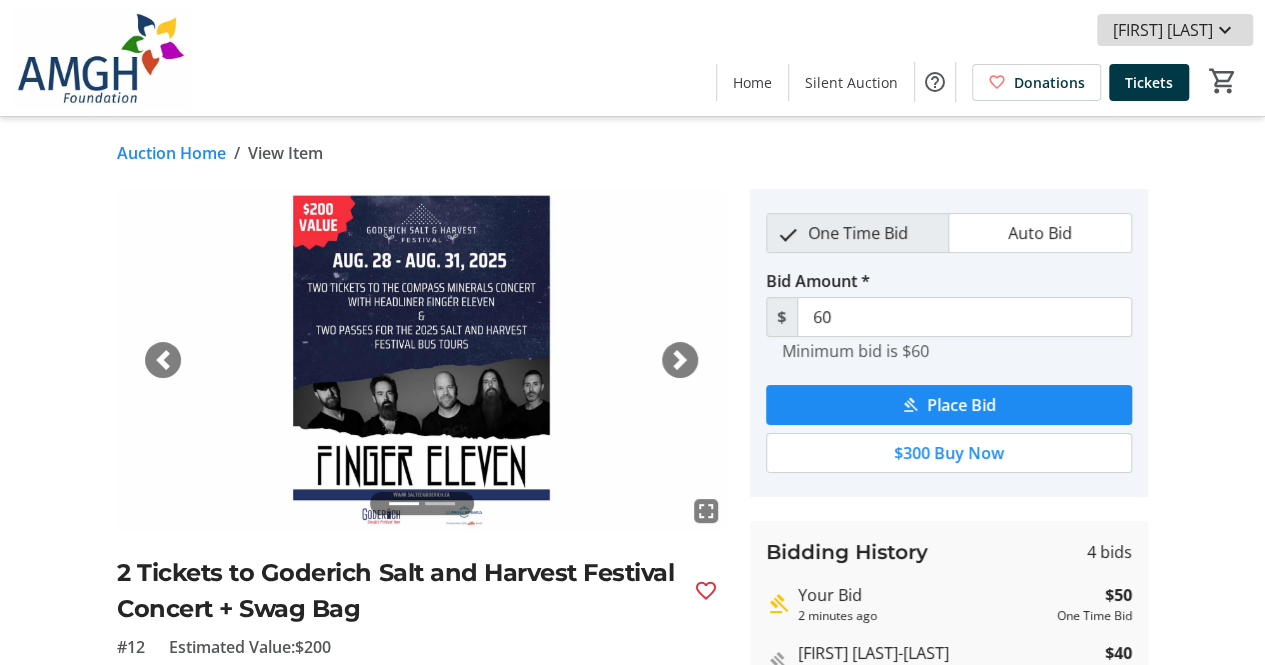 click on "[FIRST] [LAST]" 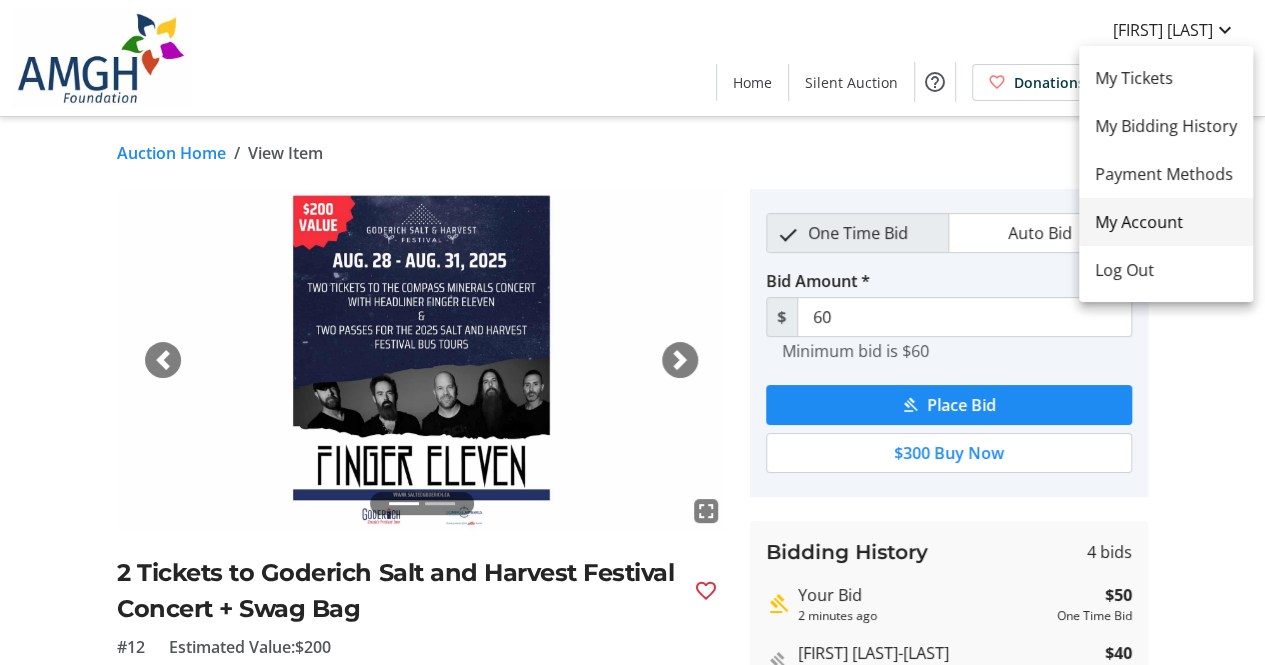 click on "My Account" at bounding box center [1166, 222] 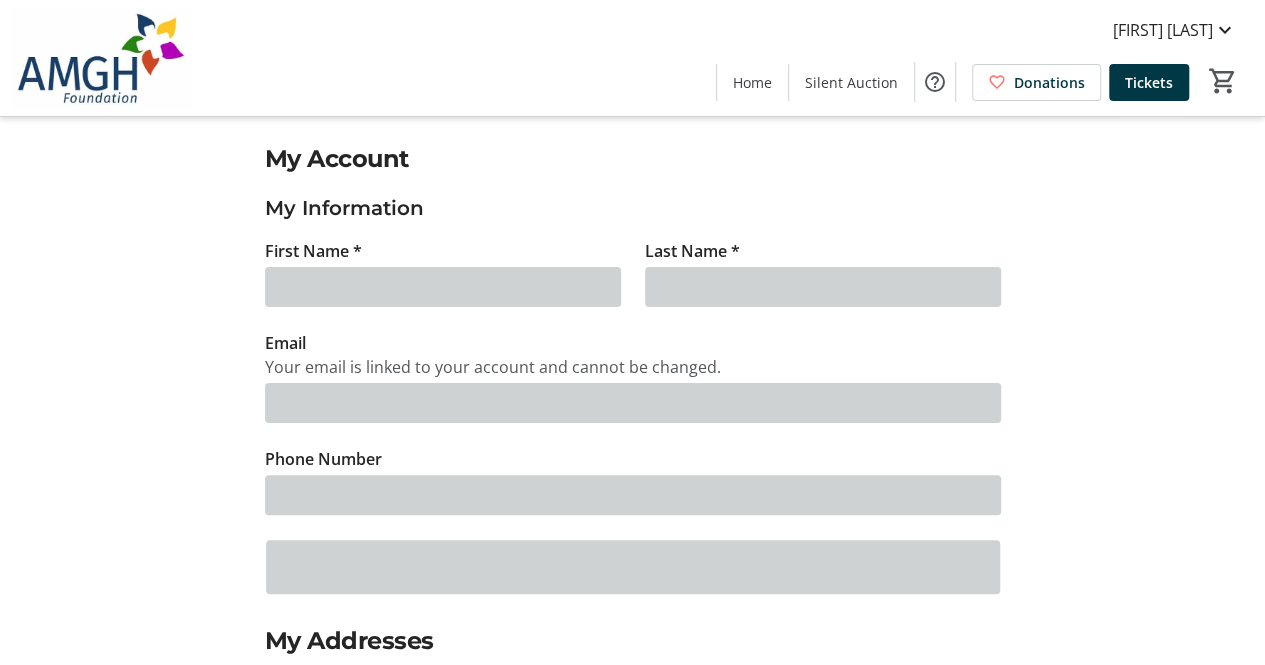 type on "[FIRST]" 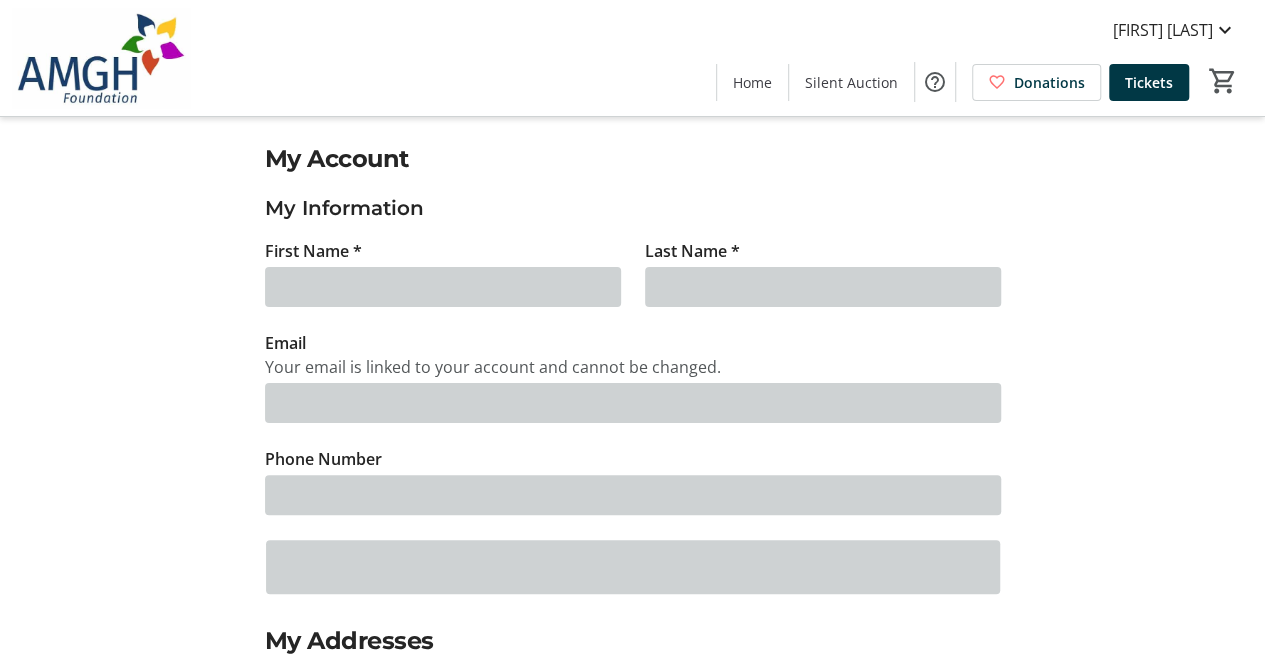 type on "[LAST]" 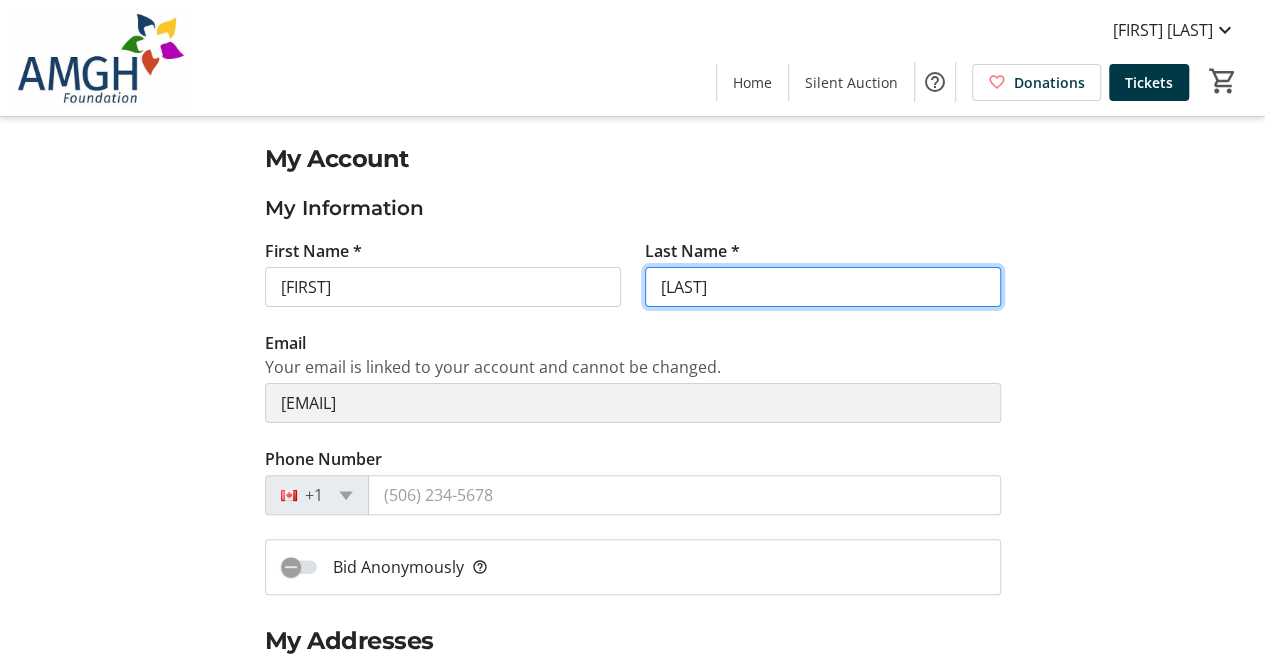 click on "[LAST]" at bounding box center (823, 287) 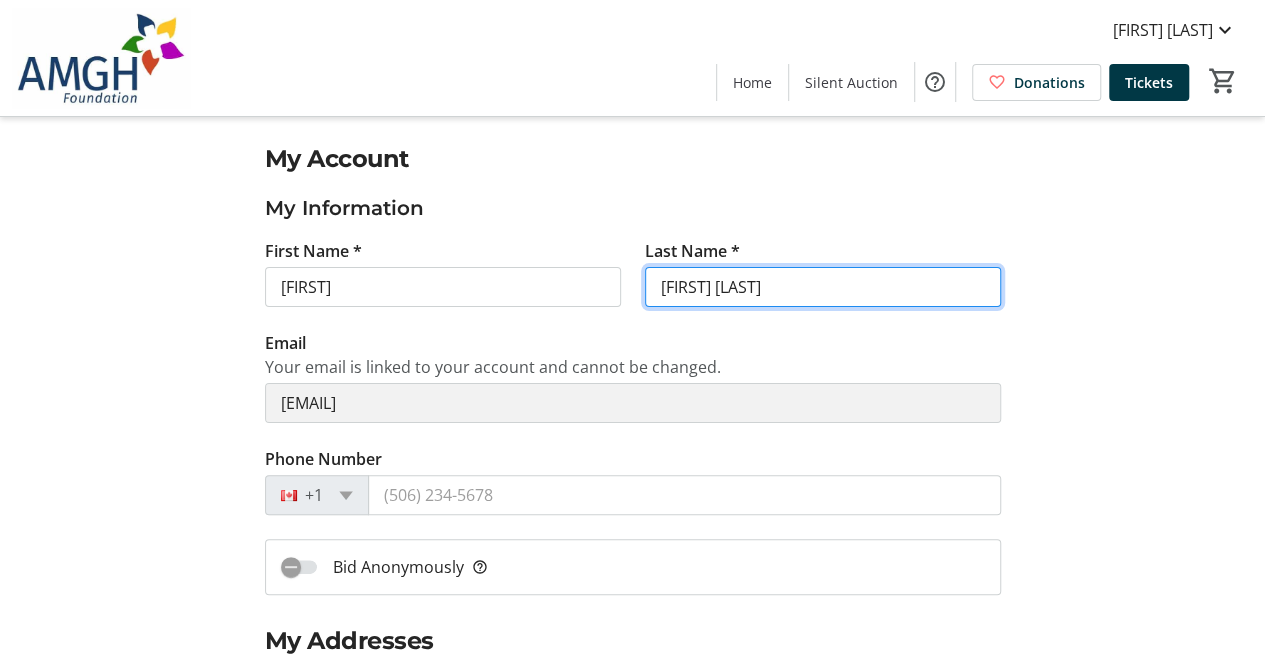 type on "[FIRST] [LAST]" 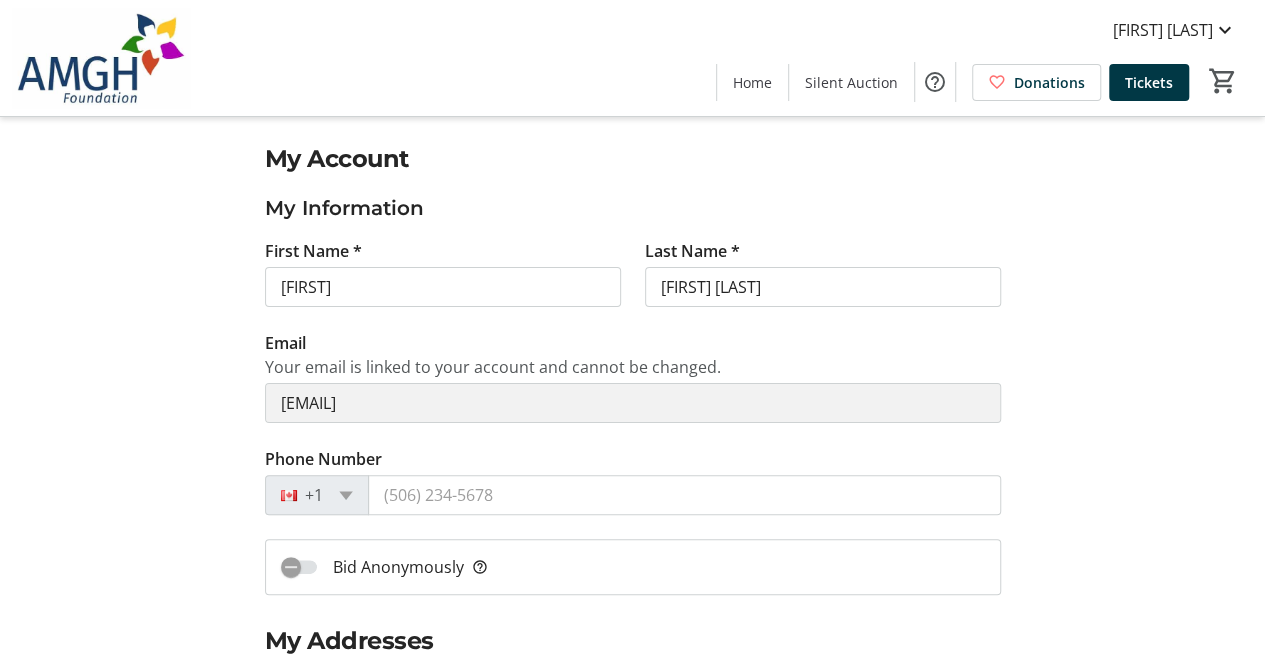 click on "My Account My Information First Name * [FIRST] Last Name * [FIRST] [LAST]  Email   Your email is linked to your account and cannot be changed.  [EMAIL] Phone Number +1  Bid Anonymously   help_outline  My Addresses No saved addresses  Add Address  Notifications How would you like to be notified?  Email   Text Message   Please enter a valid phone number above to receive sms/text notifications.  Change Password This will send a link to your email to change your password.  Change Password   Save Settings   Delete Account" 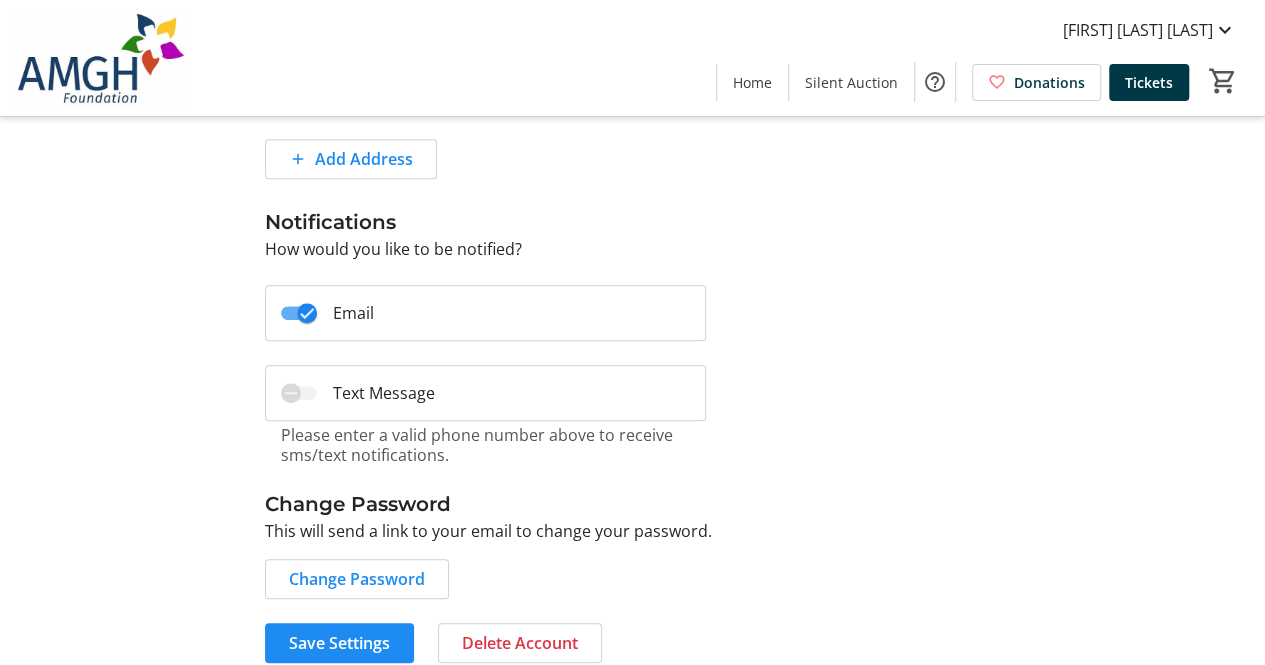 scroll, scrollTop: 658, scrollLeft: 0, axis: vertical 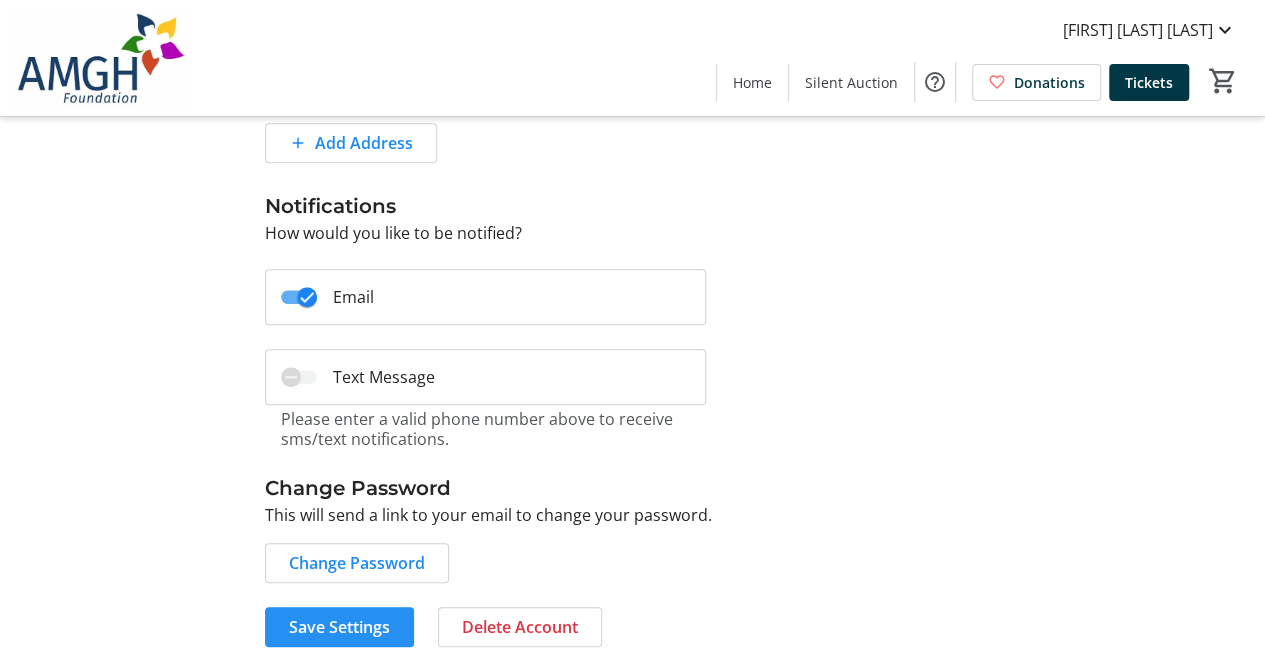 click on "Save Settings" 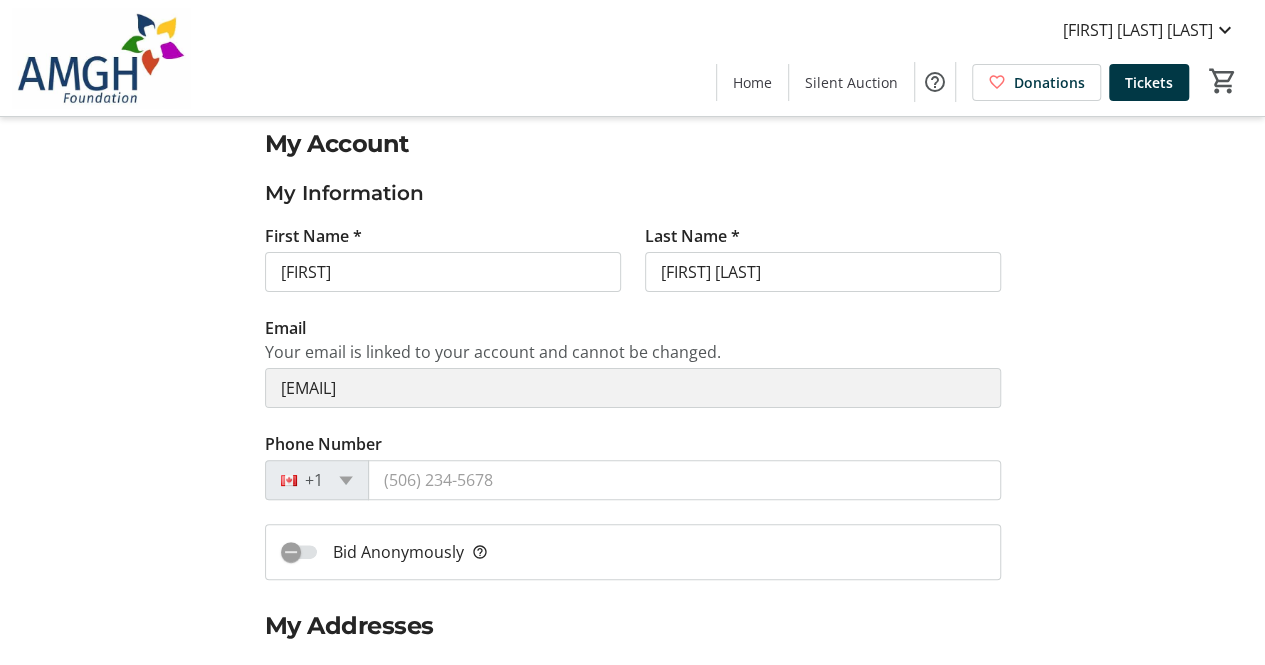 scroll, scrollTop: 0, scrollLeft: 0, axis: both 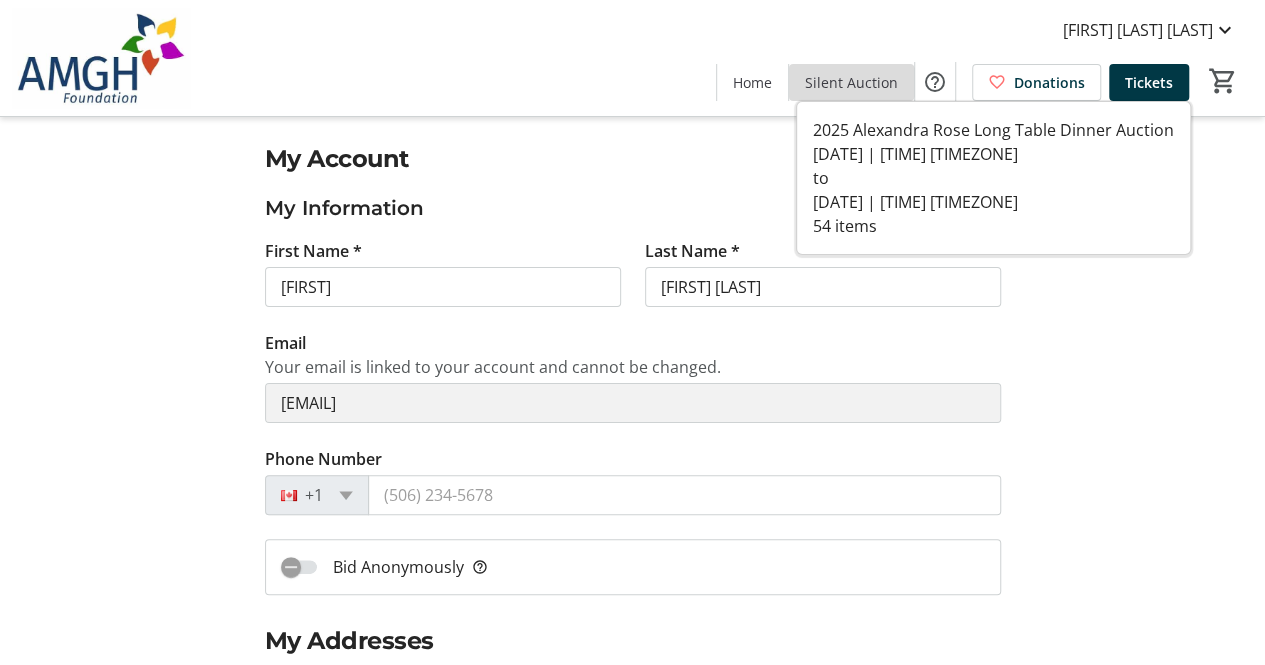 click on "Silent Auction" 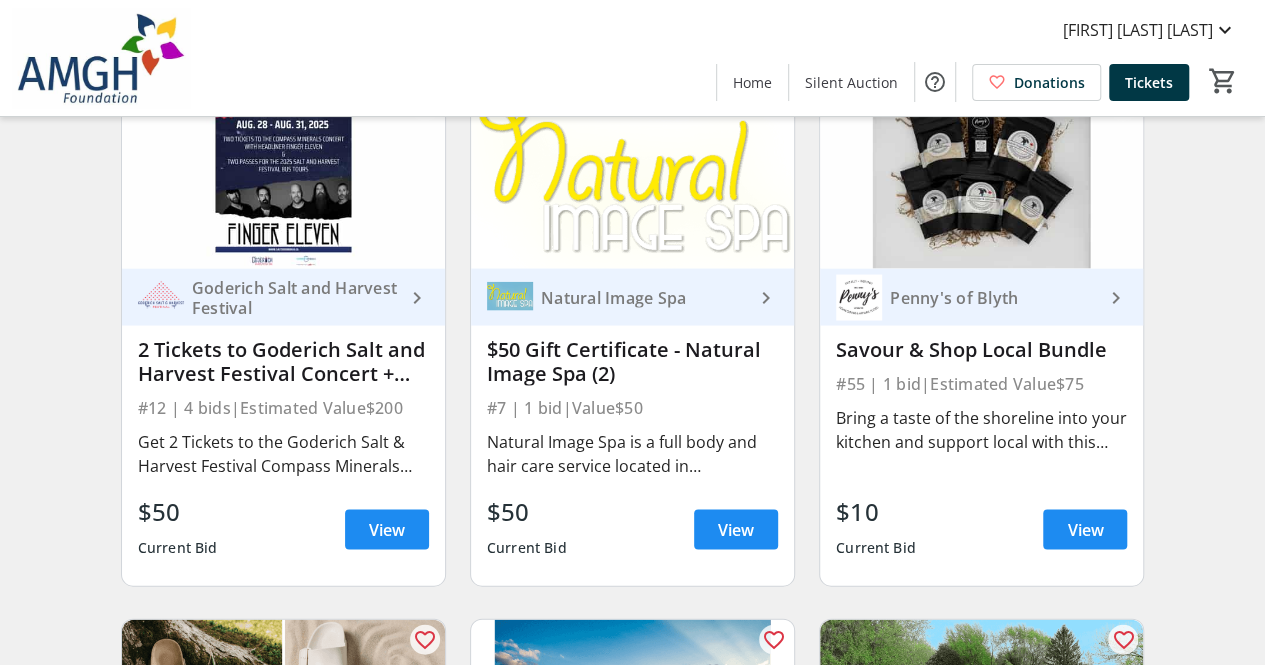 scroll, scrollTop: 1800, scrollLeft: 0, axis: vertical 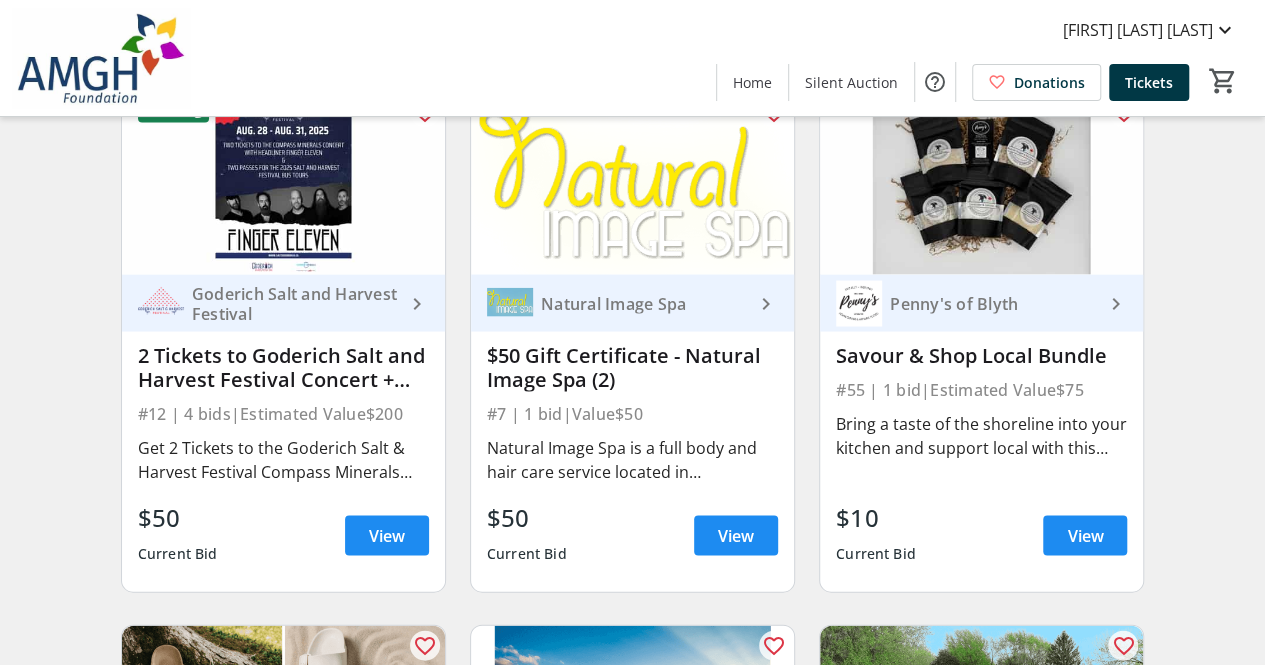click on "View" at bounding box center (387, 535) 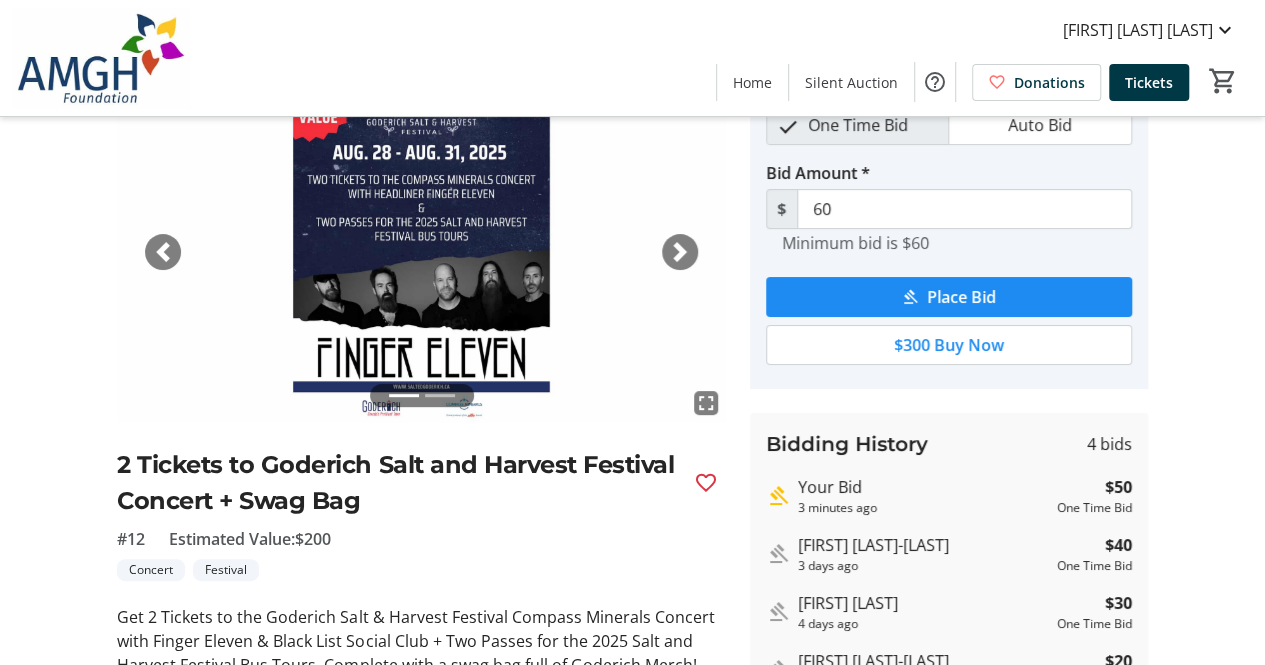 scroll, scrollTop: 100, scrollLeft: 0, axis: vertical 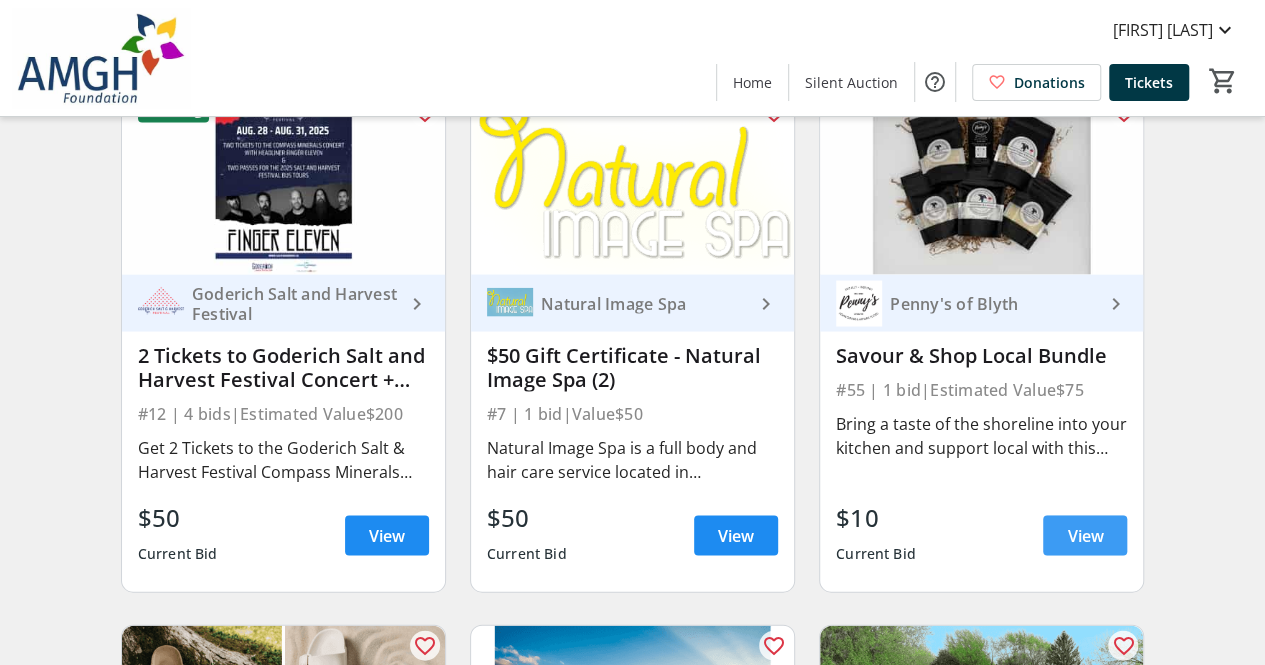 click on "View" at bounding box center [1085, 535] 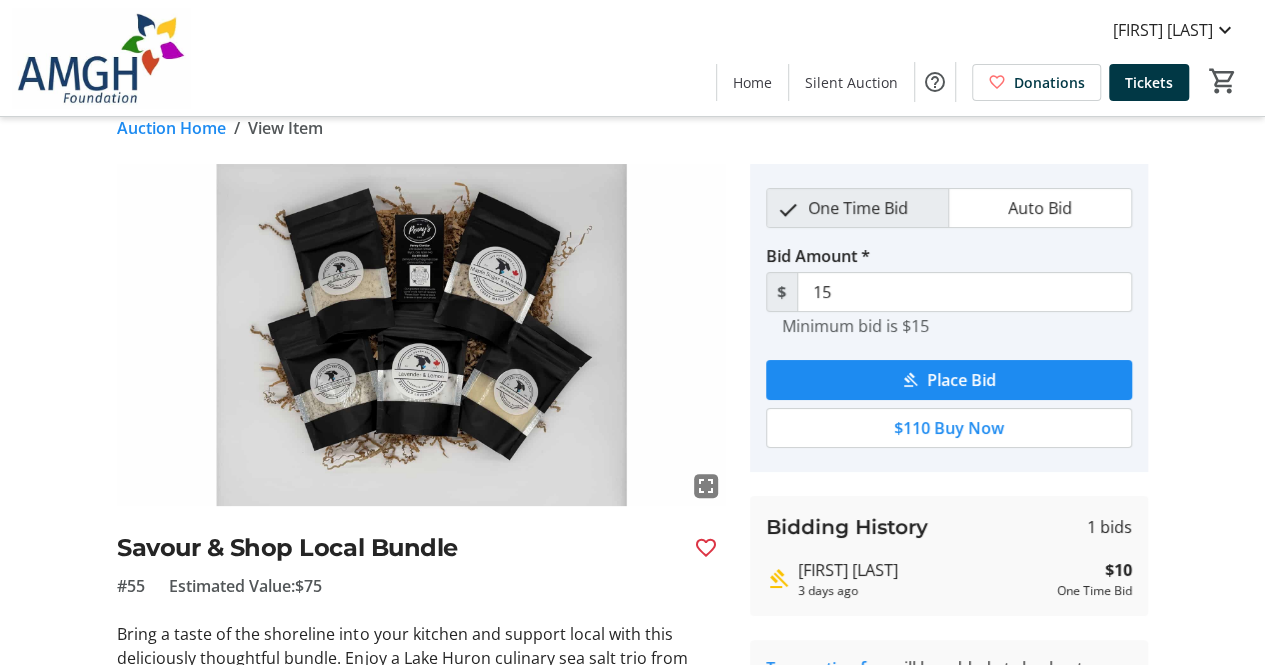 scroll, scrollTop: 0, scrollLeft: 0, axis: both 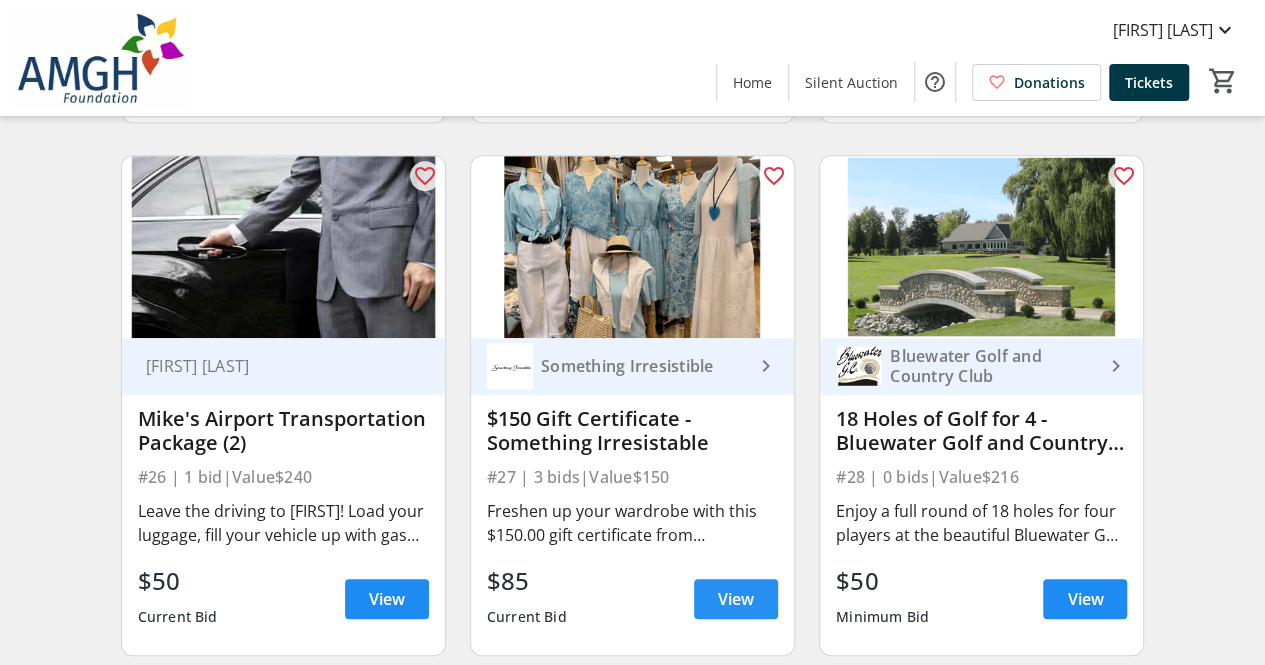 click on "View" at bounding box center (736, 599) 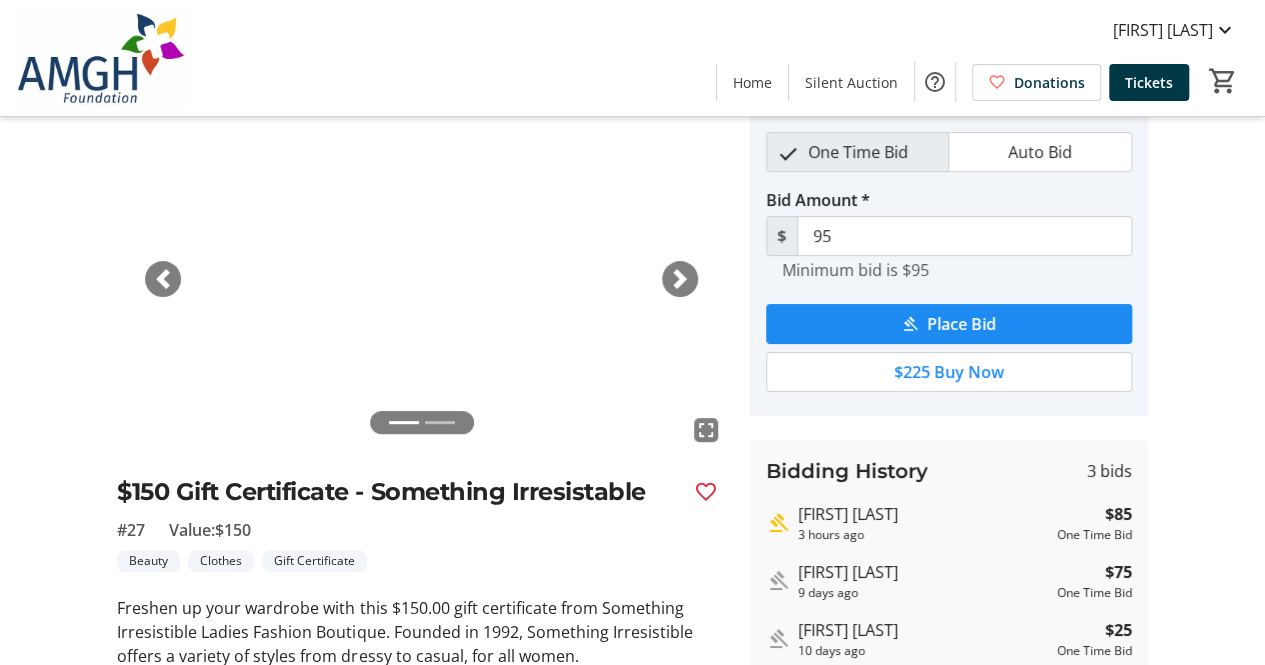 scroll, scrollTop: 0, scrollLeft: 0, axis: both 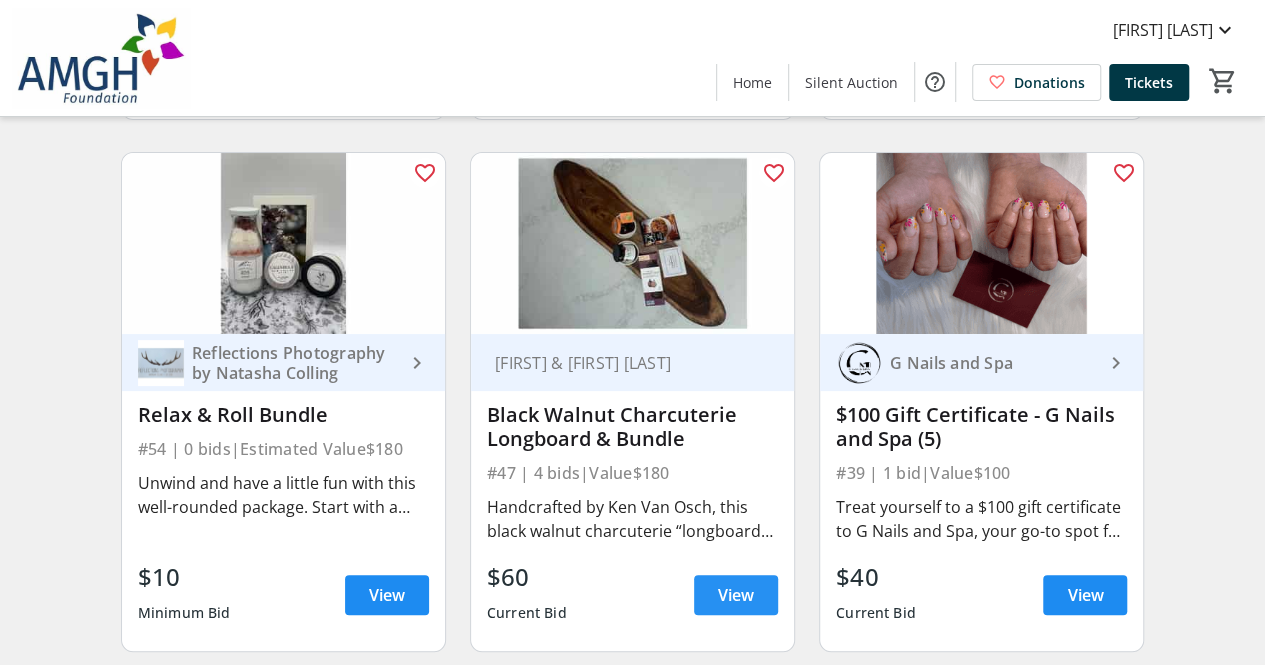 click at bounding box center [736, 595] 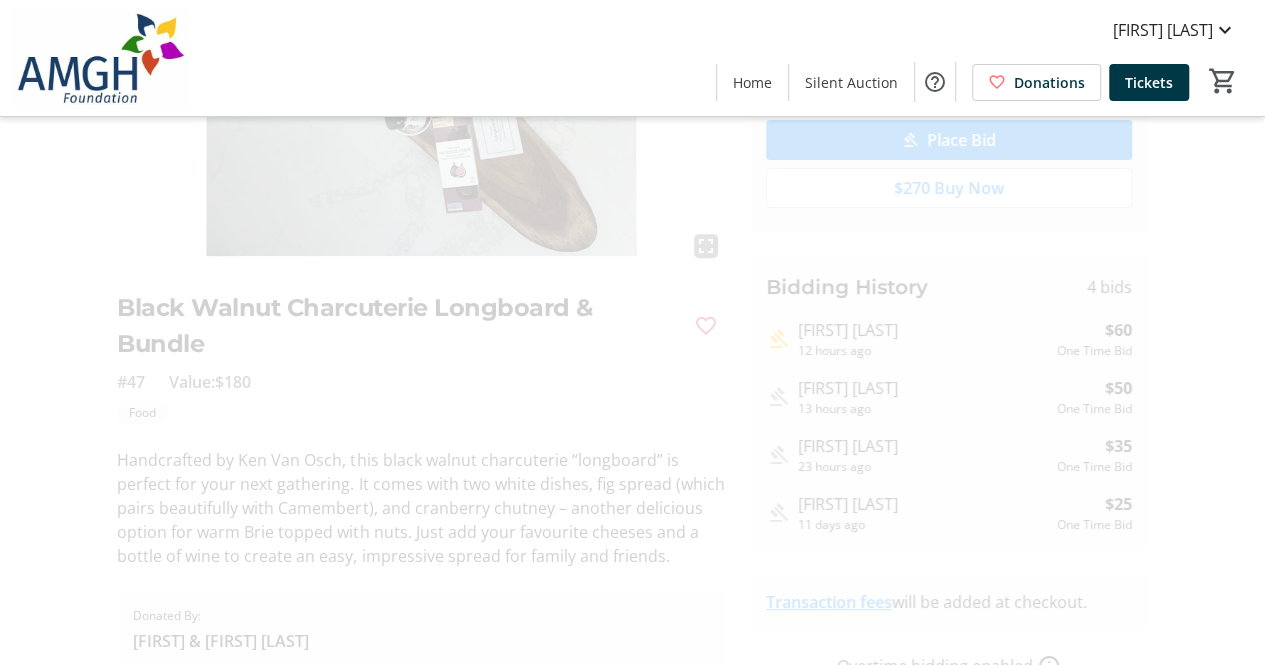 scroll, scrollTop: 351, scrollLeft: 0, axis: vertical 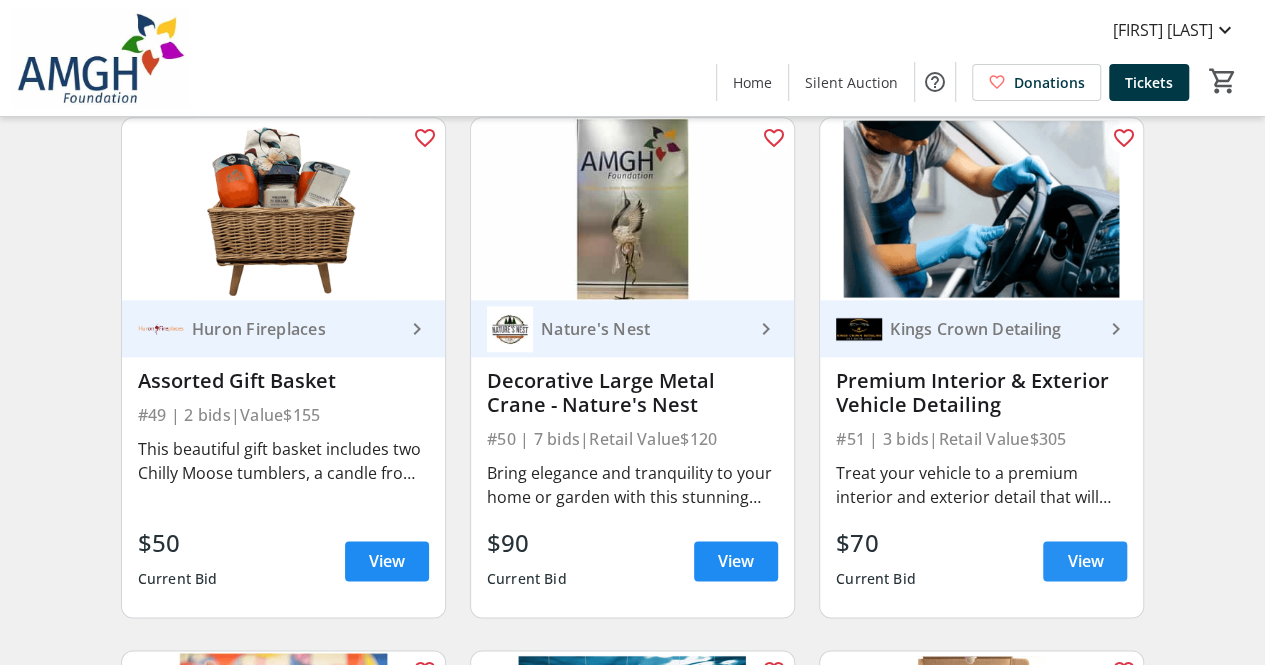 click on "View" at bounding box center (1085, 561) 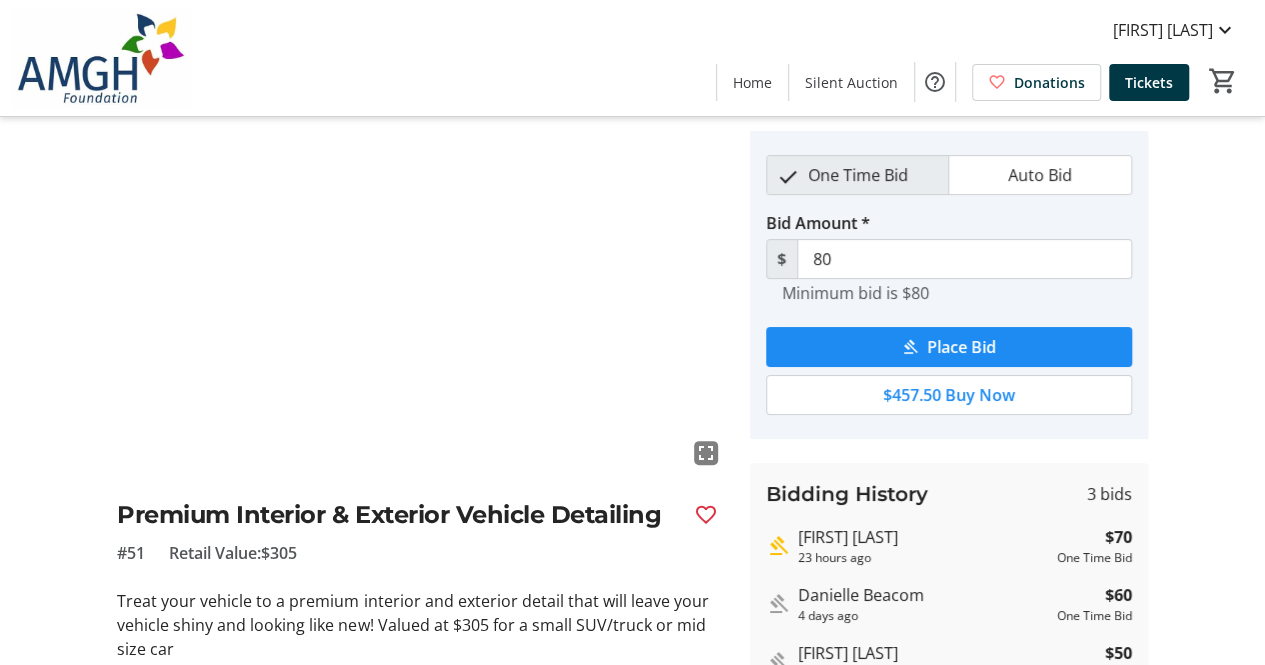 scroll, scrollTop: 0, scrollLeft: 0, axis: both 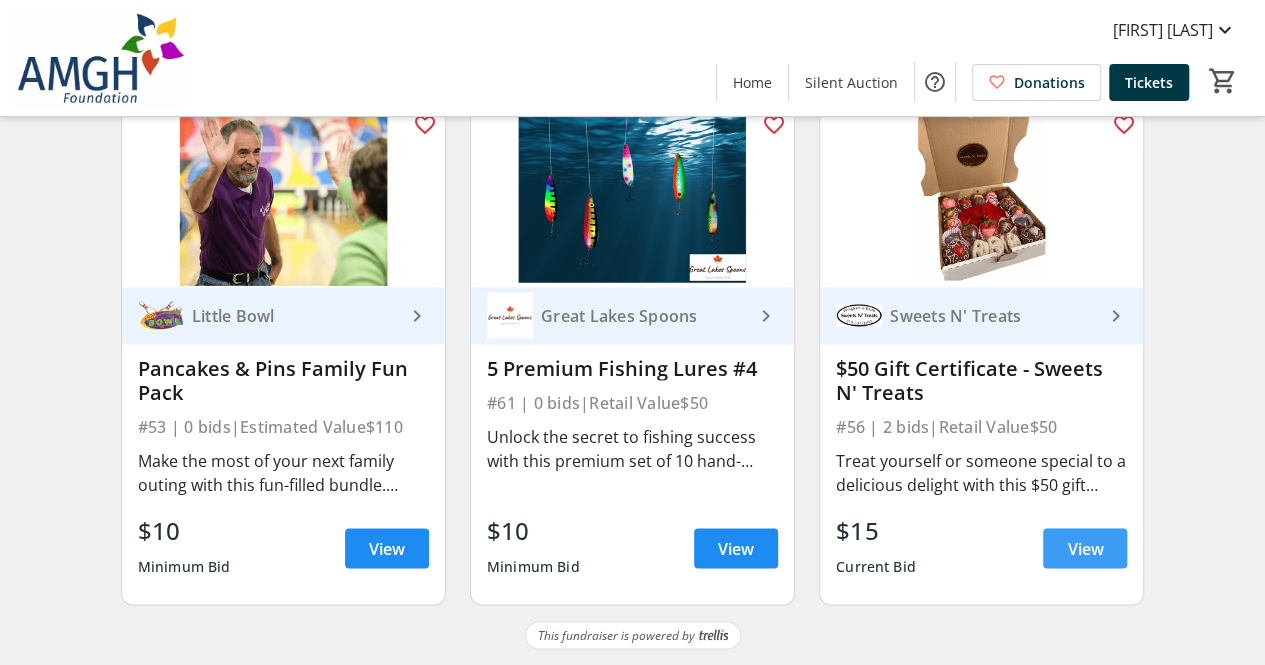 click on "View" at bounding box center (1085, 548) 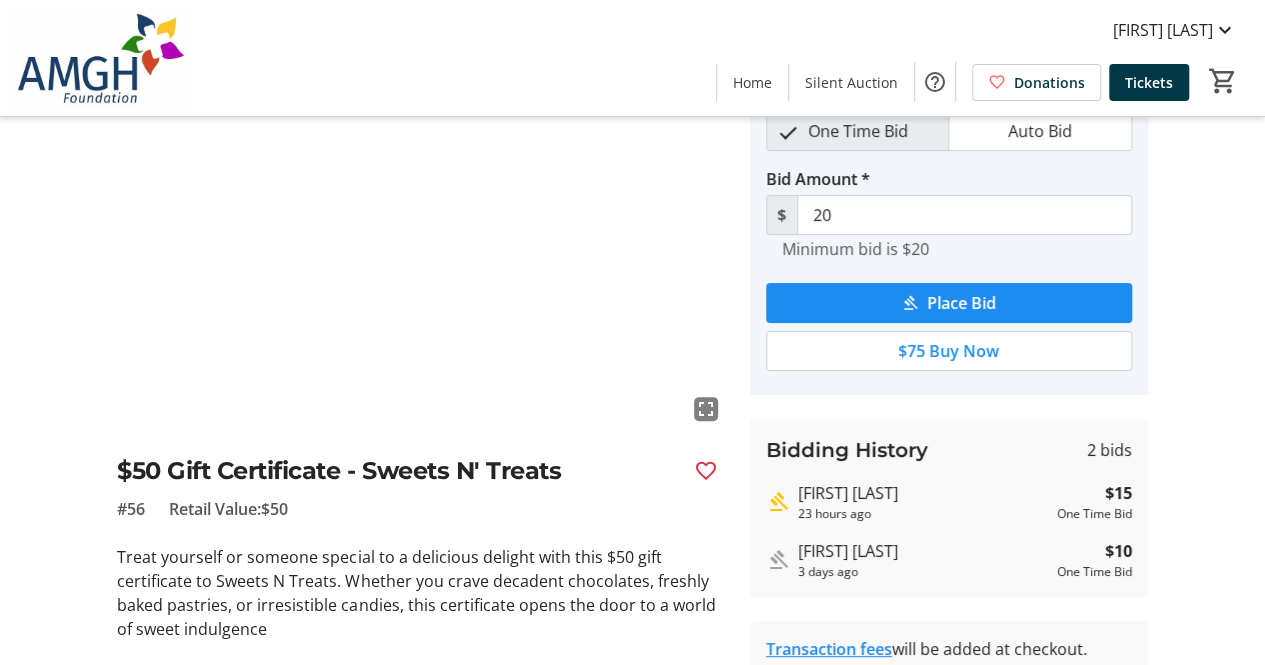 scroll, scrollTop: 200, scrollLeft: 0, axis: vertical 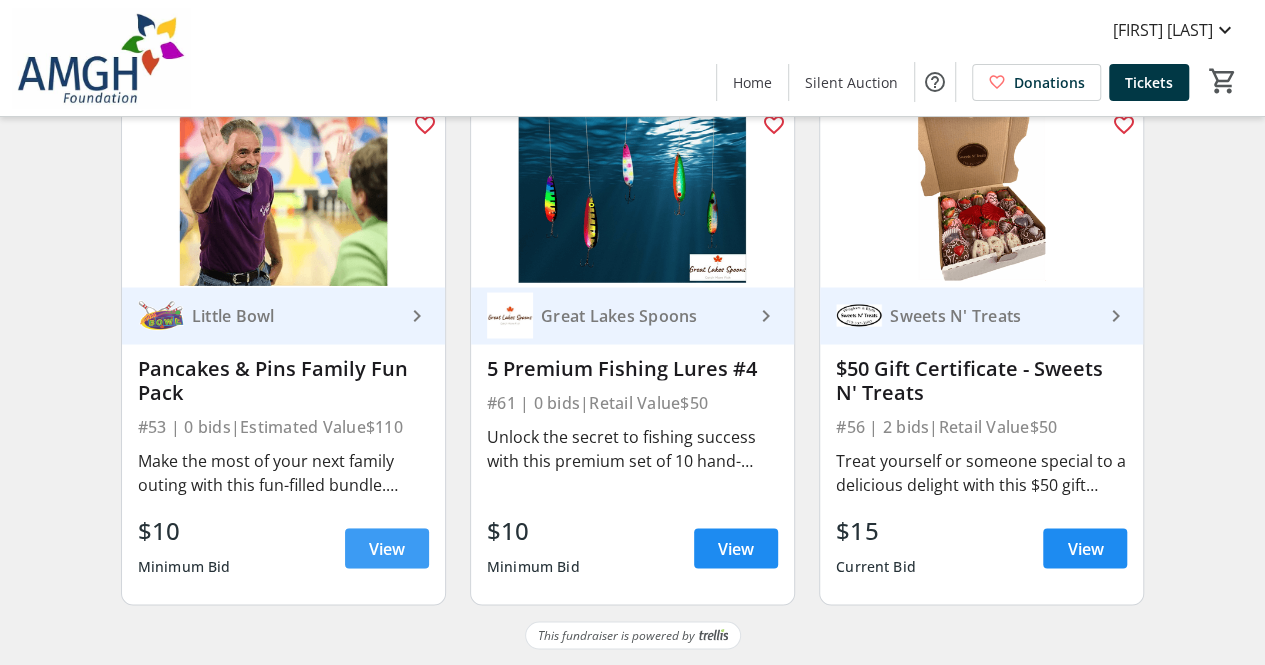 click on "View" at bounding box center [387, 548] 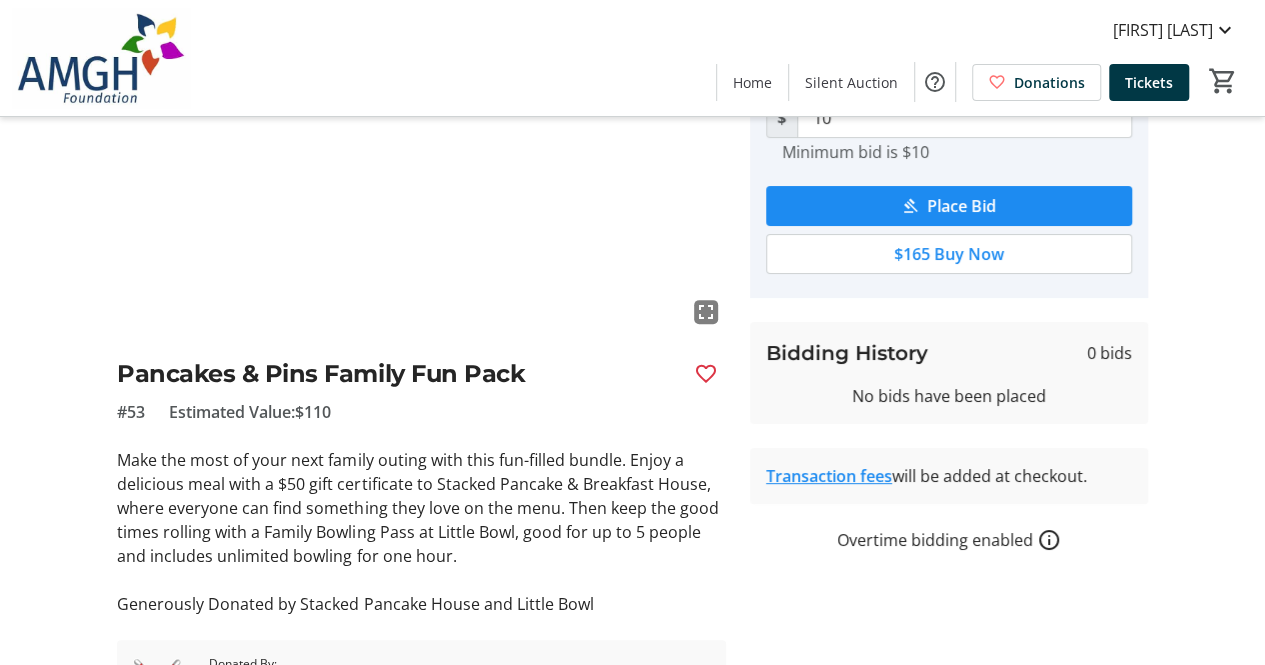 scroll, scrollTop: 200, scrollLeft: 0, axis: vertical 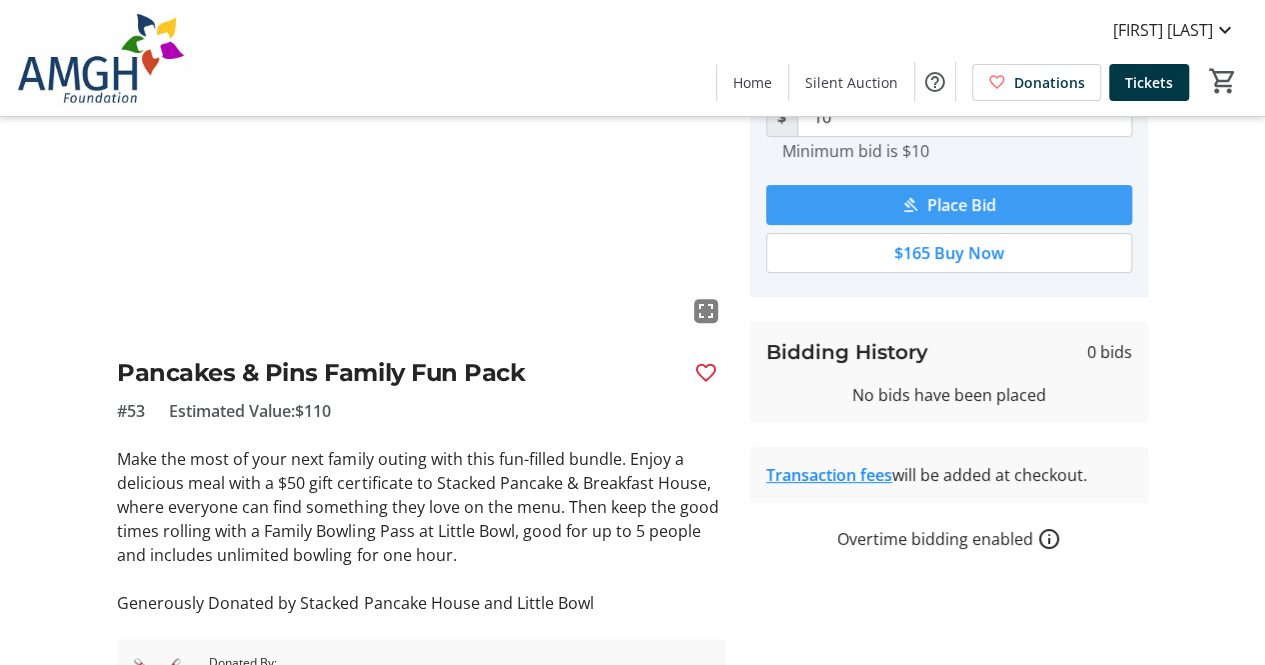 click on "Place Bid" 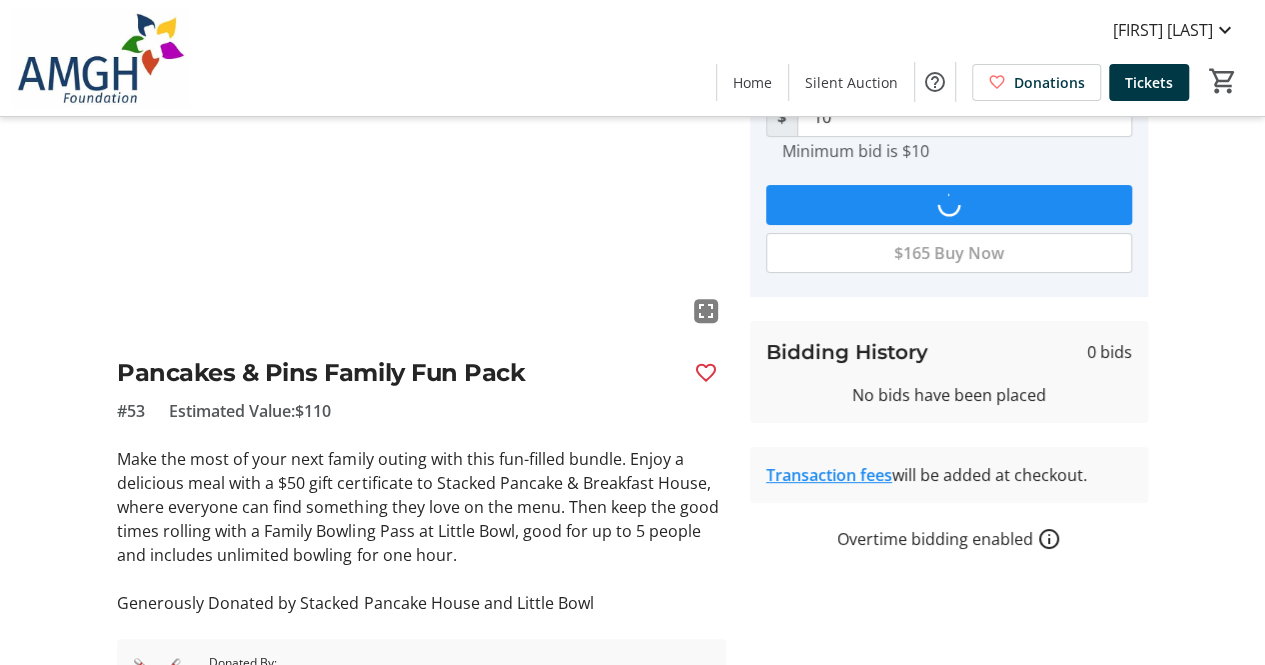 scroll, scrollTop: 0, scrollLeft: 0, axis: both 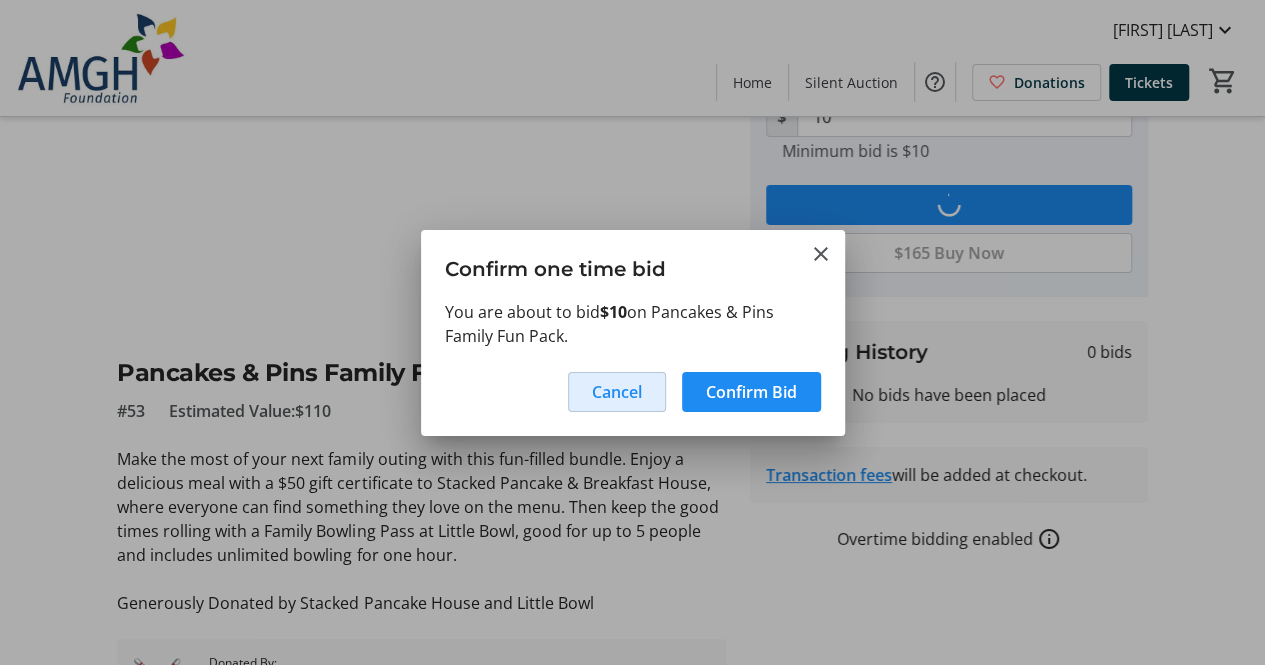 click on "Cancel" at bounding box center [617, 392] 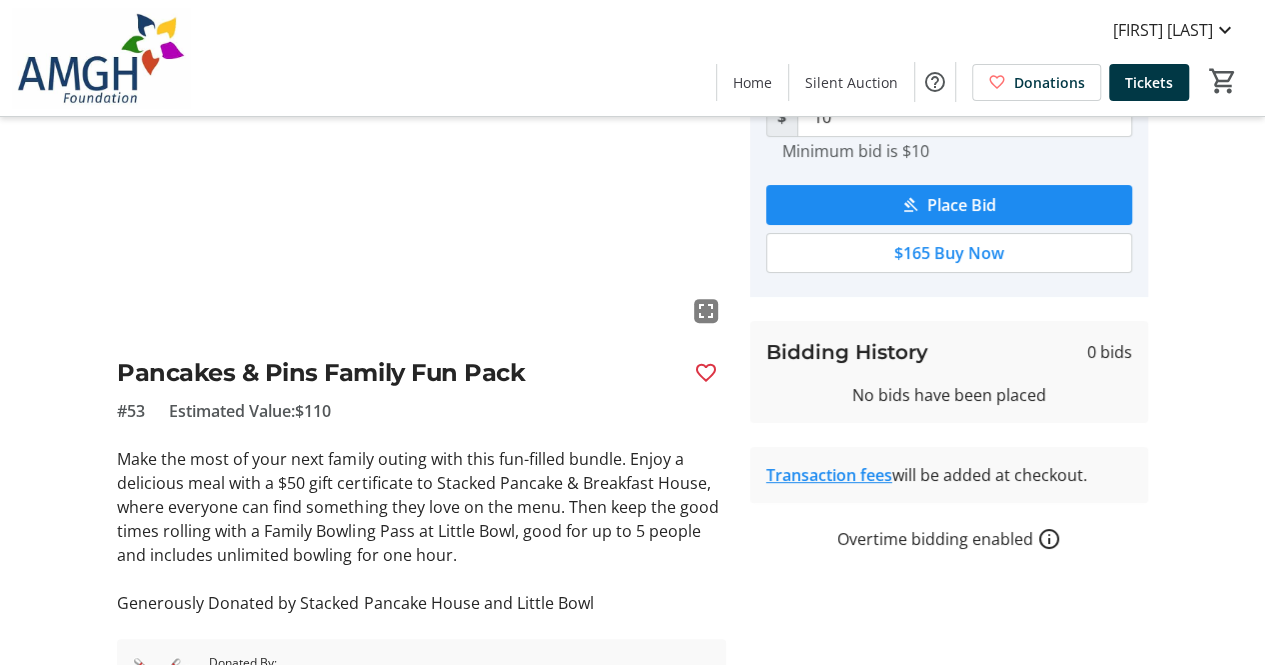 scroll, scrollTop: 0, scrollLeft: 0, axis: both 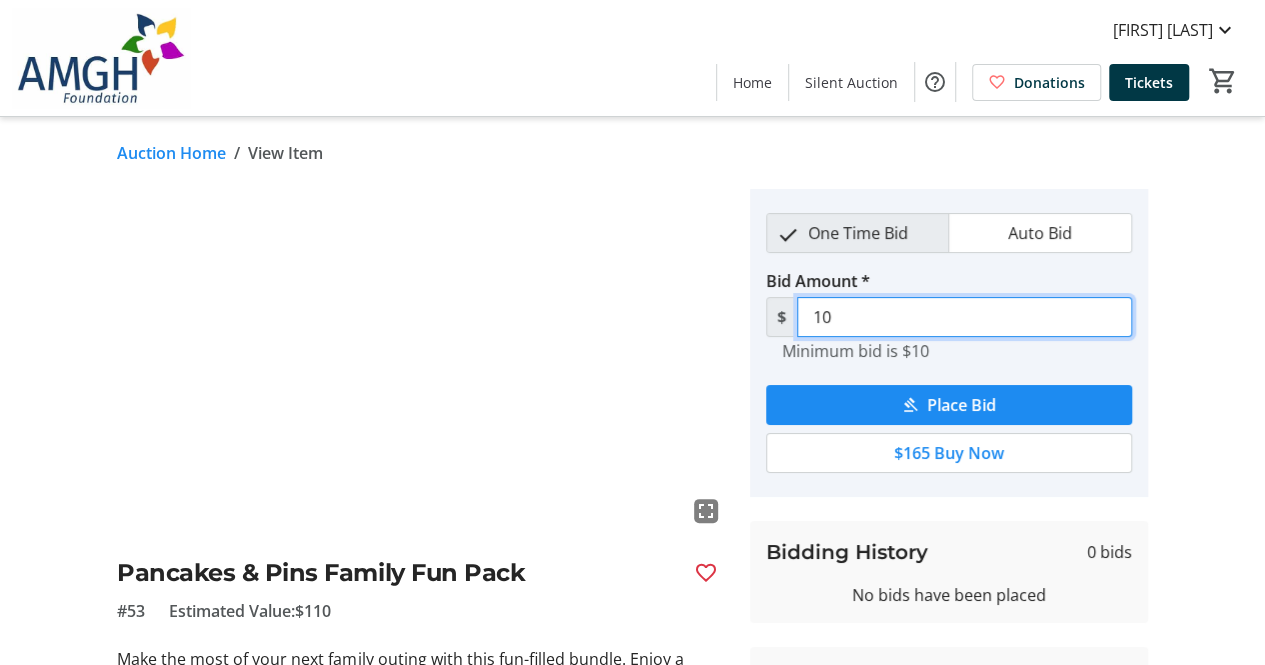 click on "10" at bounding box center [964, 317] 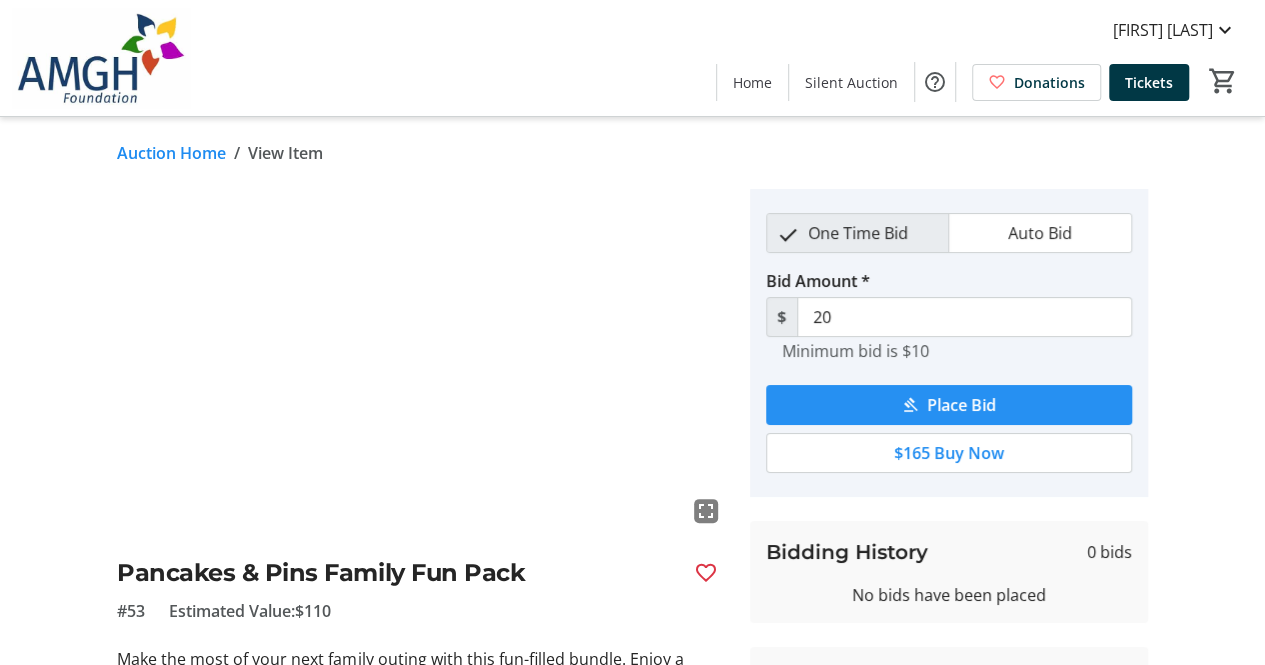 click on "Place Bid" 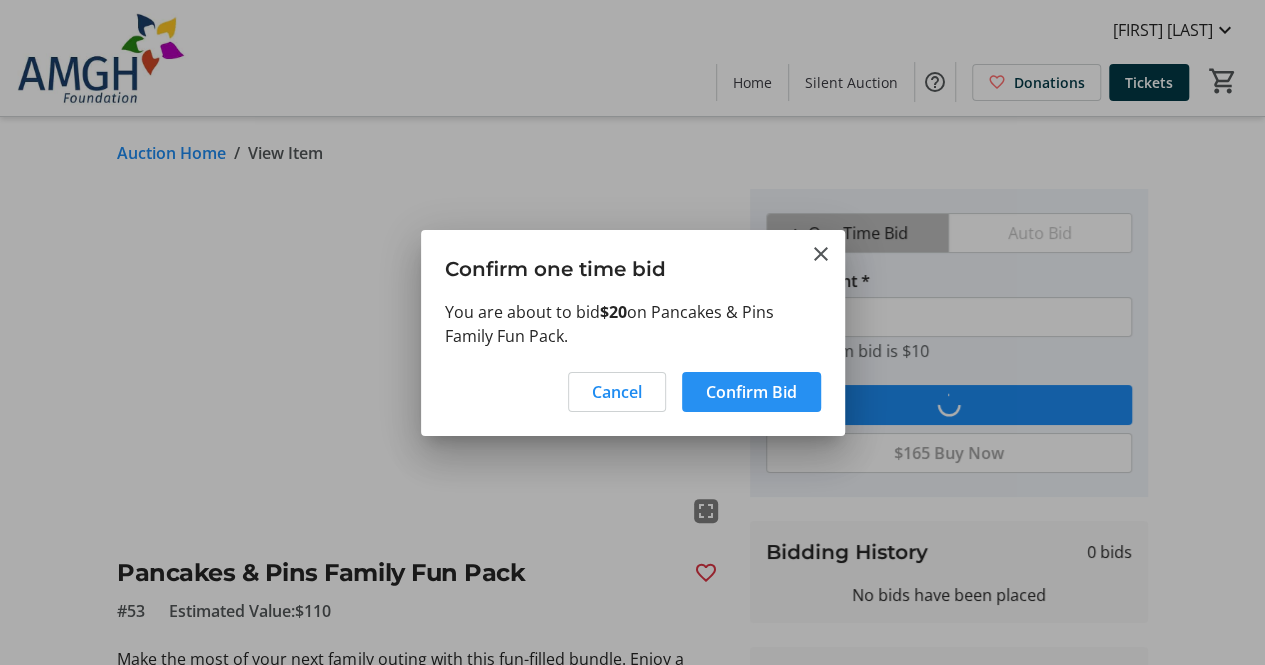 click on "Confirm Bid" at bounding box center [751, 392] 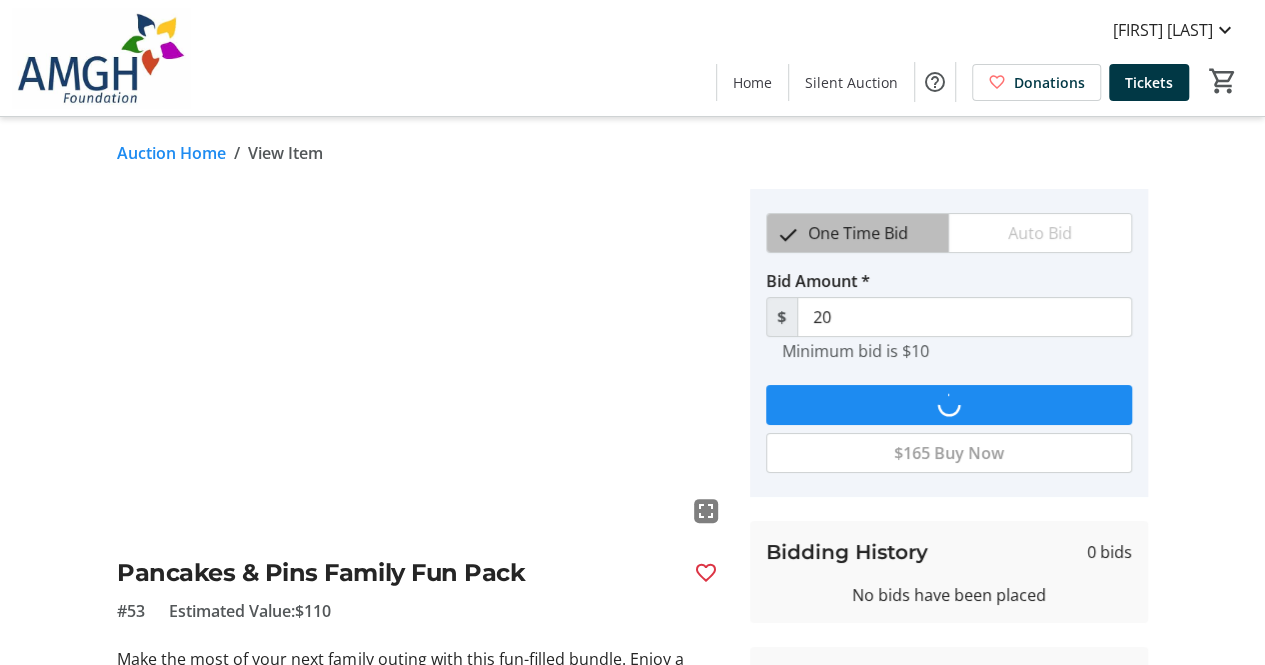 type on "30" 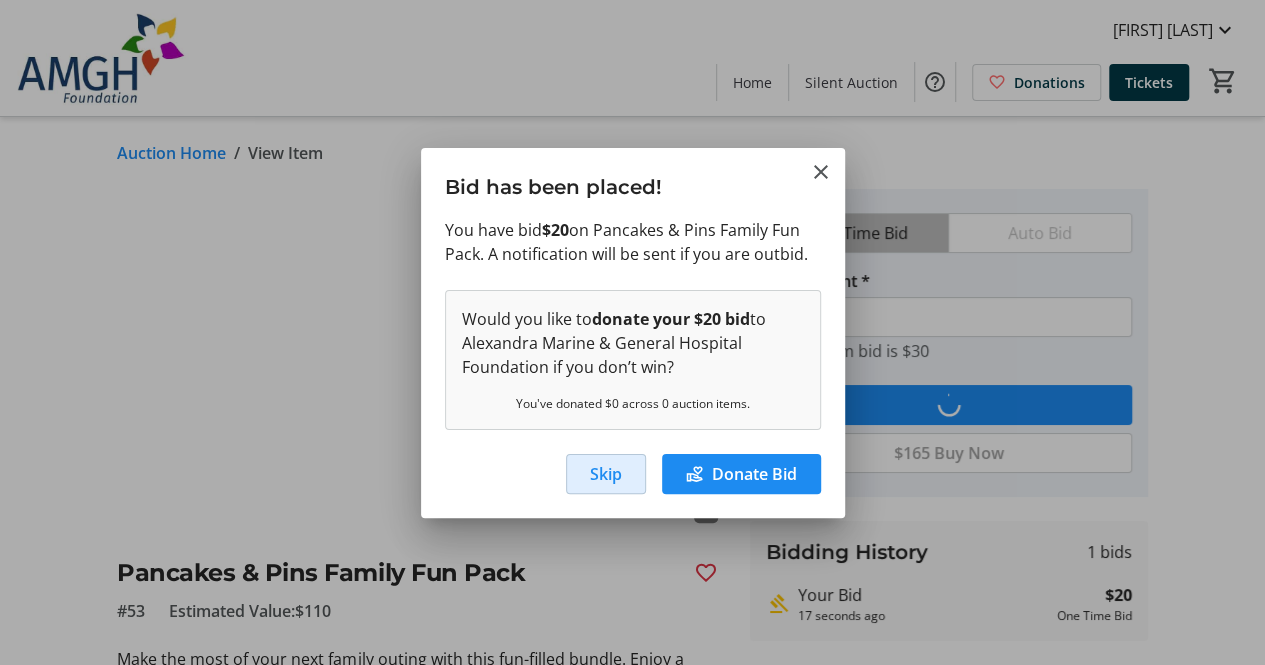 click at bounding box center (606, 474) 